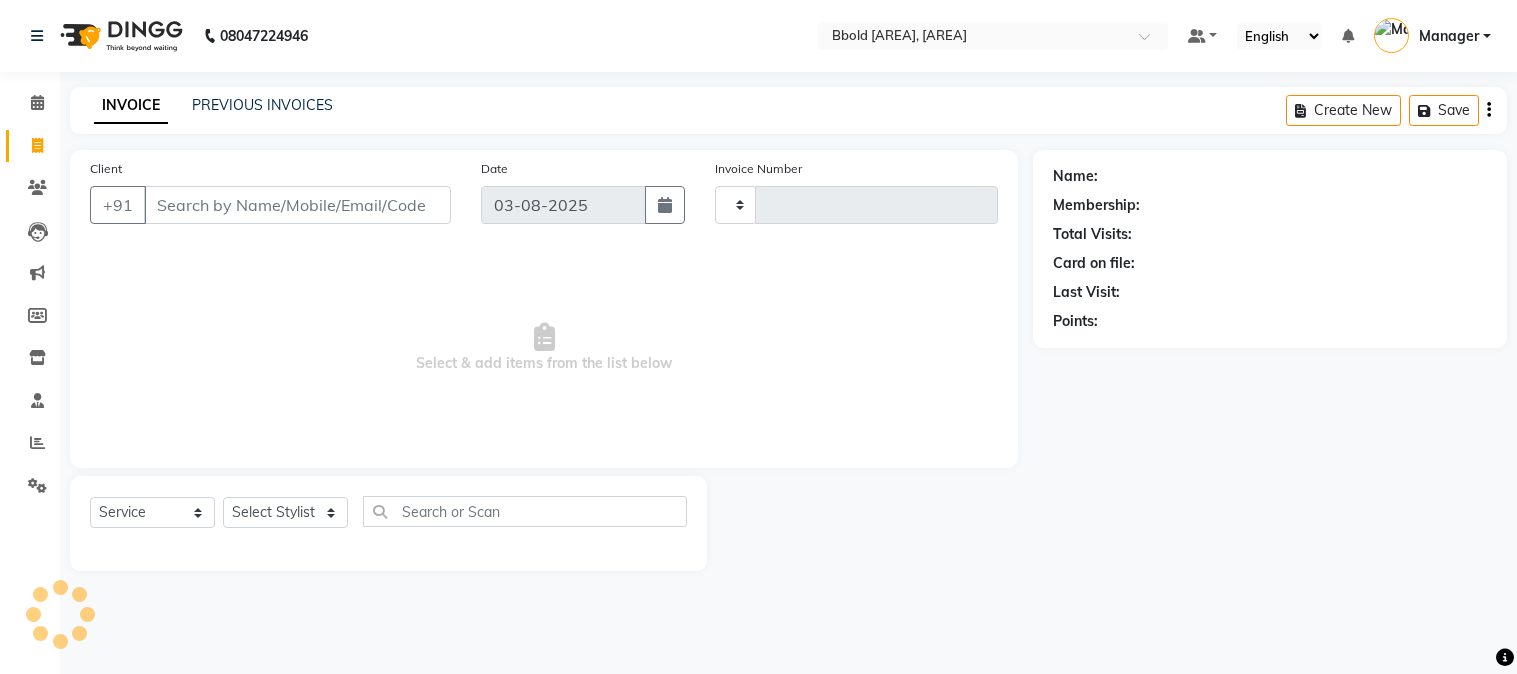 select on "service" 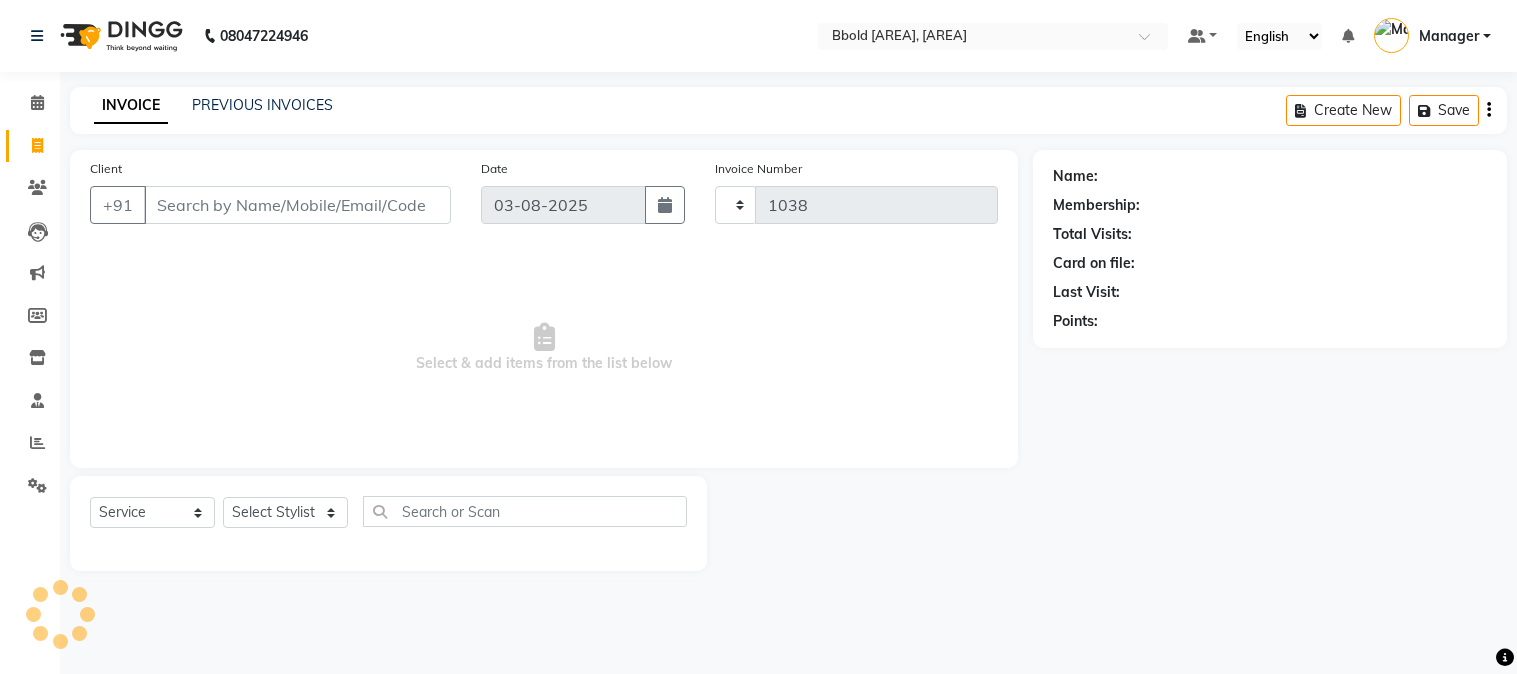 scroll, scrollTop: 0, scrollLeft: 0, axis: both 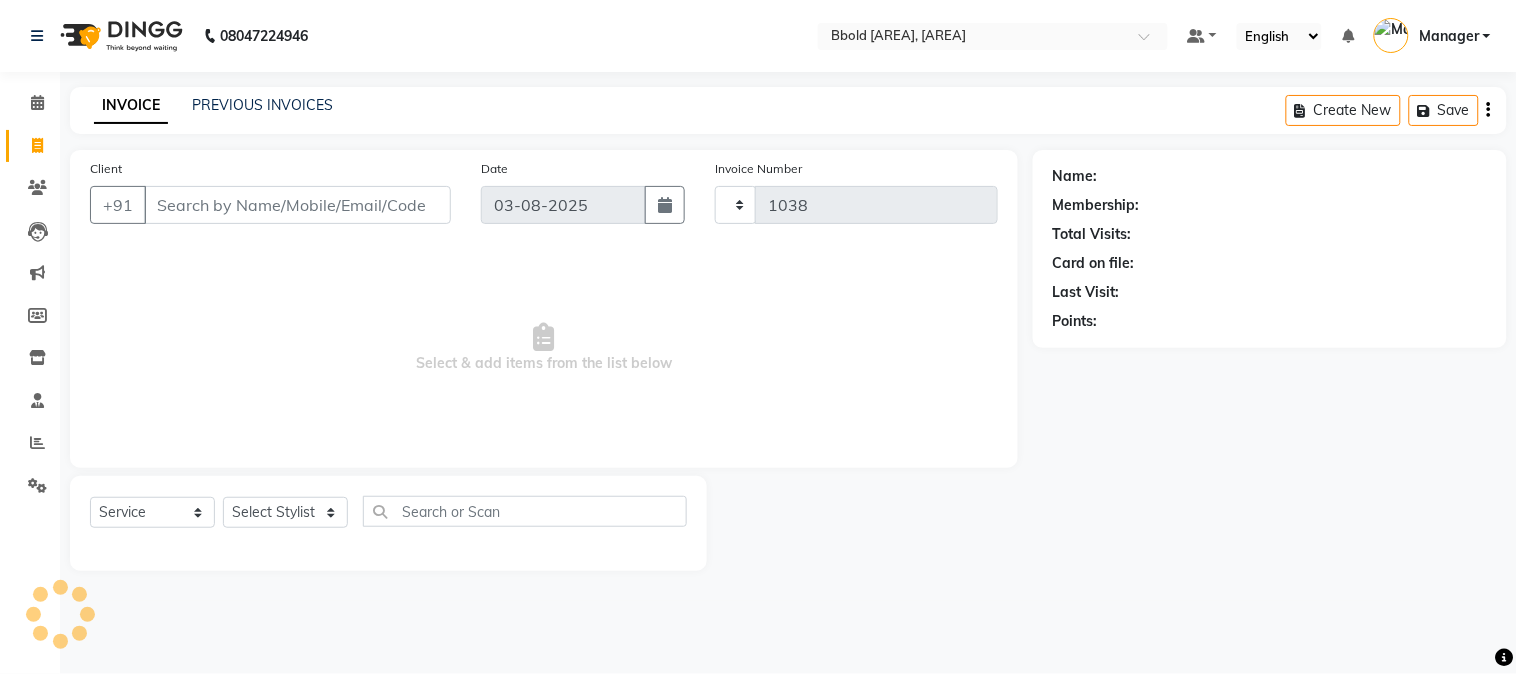 select on "7742" 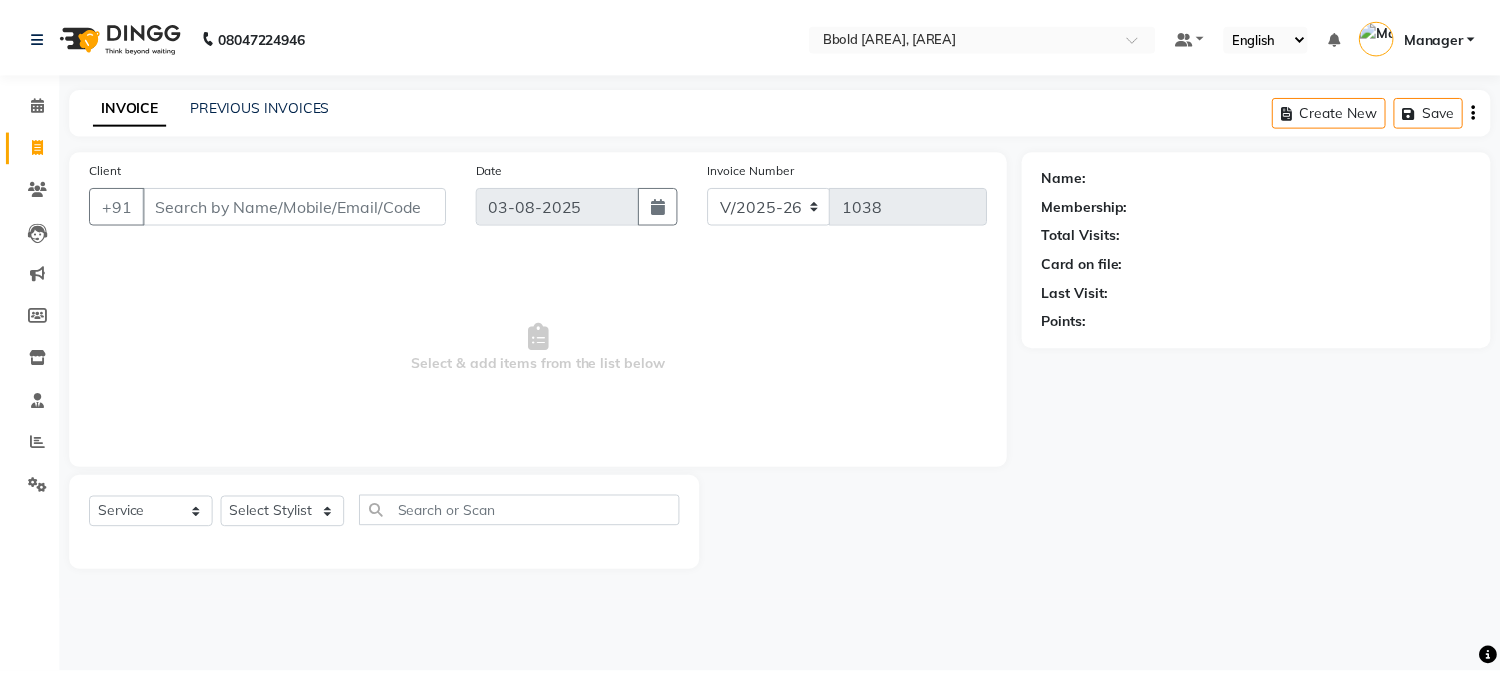 scroll, scrollTop: 0, scrollLeft: 0, axis: both 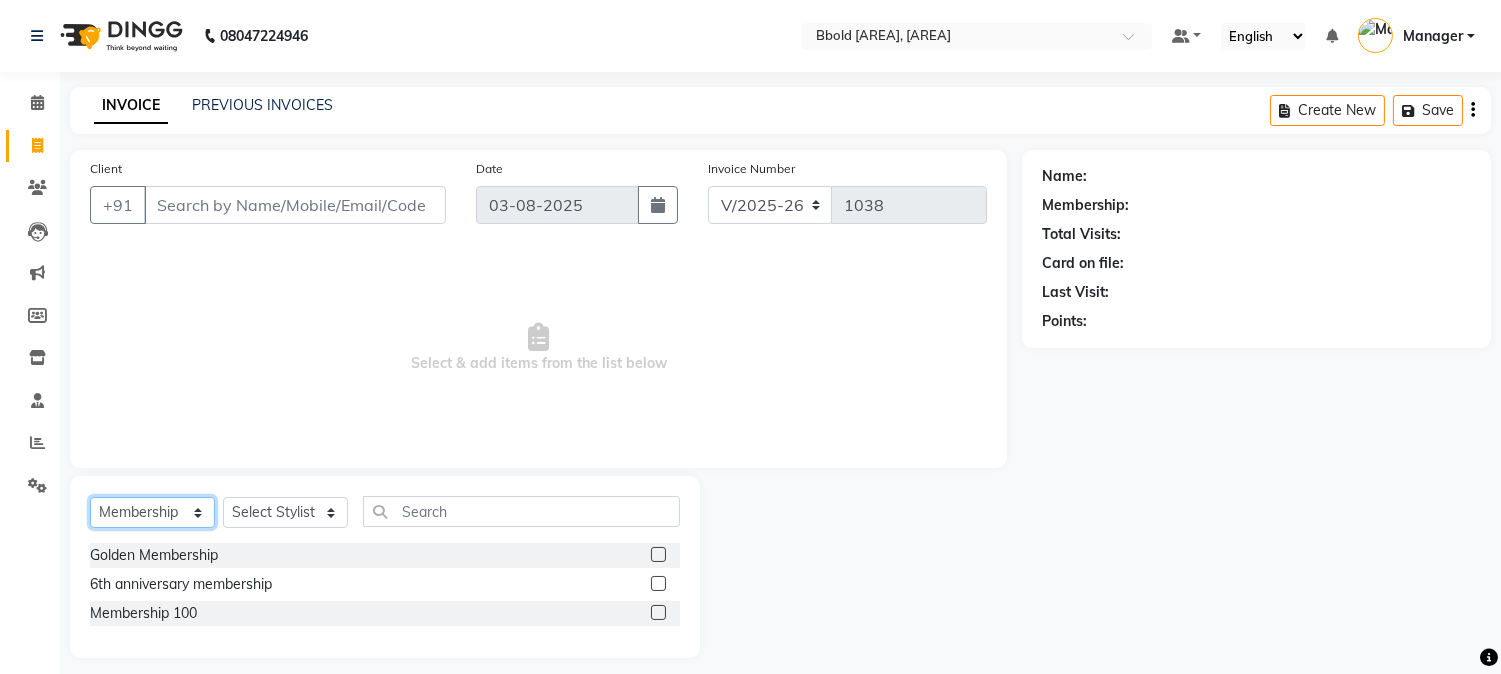 click on "Select  Service  Product  Membership  Package Voucher Prepaid Gift Card" 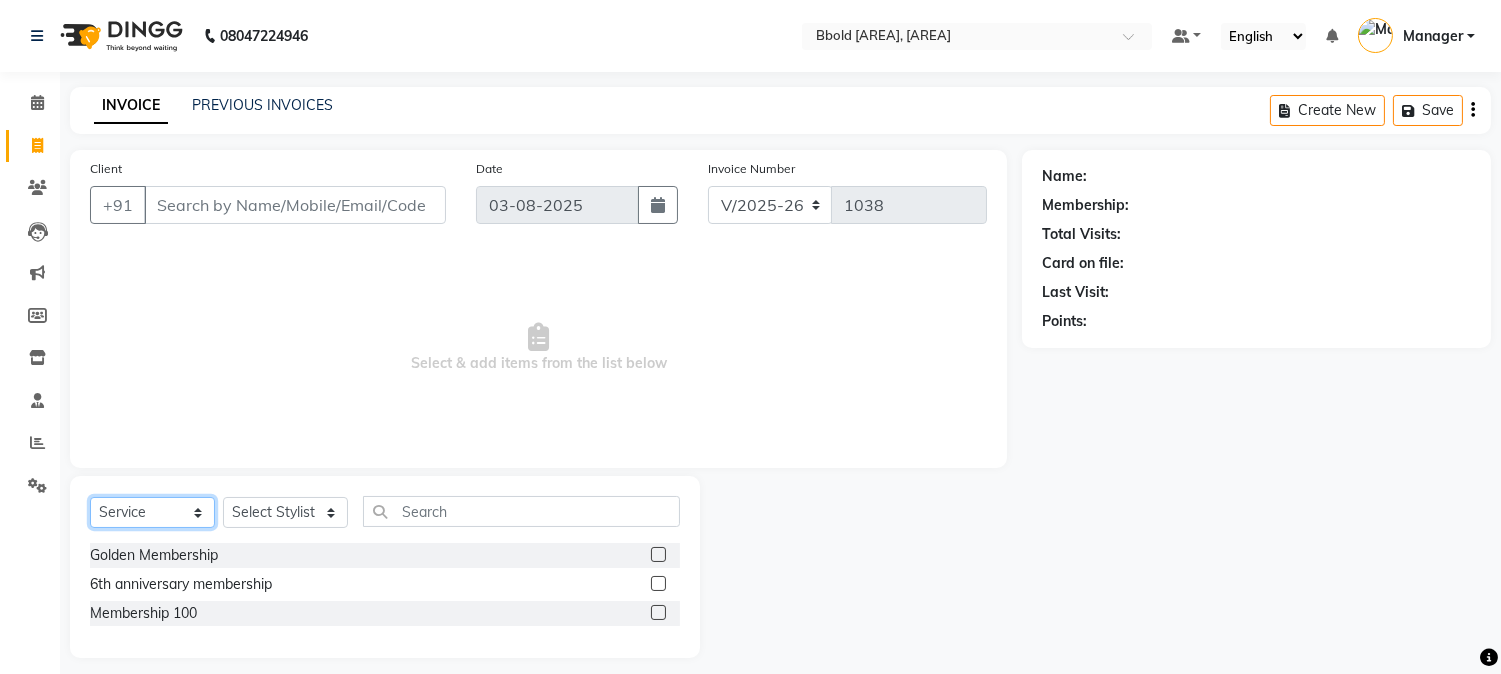 click on "Select  Service  Product  Membership  Package Voucher Prepaid Gift Card" 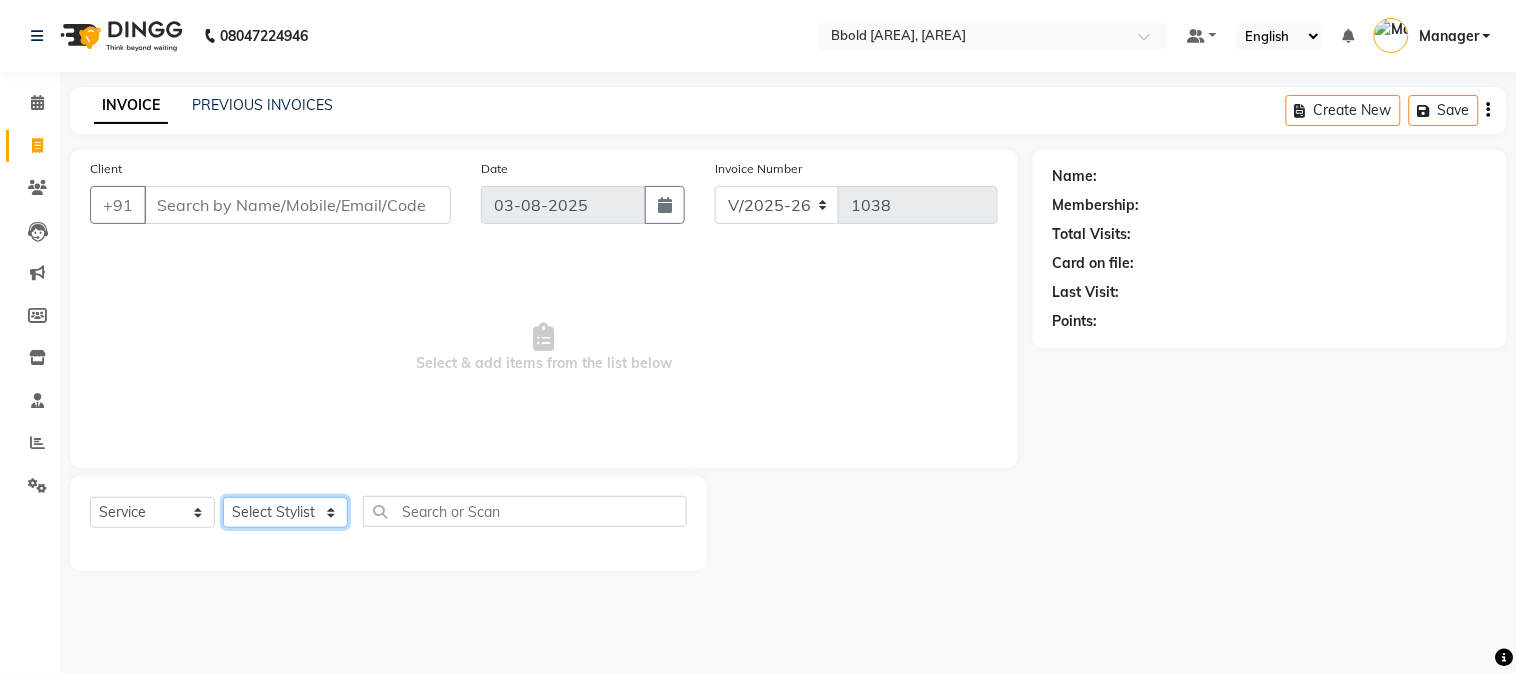 click on "Select Stylist [NAME] [NAME] Manager [NAME] [NAME]  [NAME] [NAME]    [NAME]  [NAME] [NAME] [NAME] [NAME]" 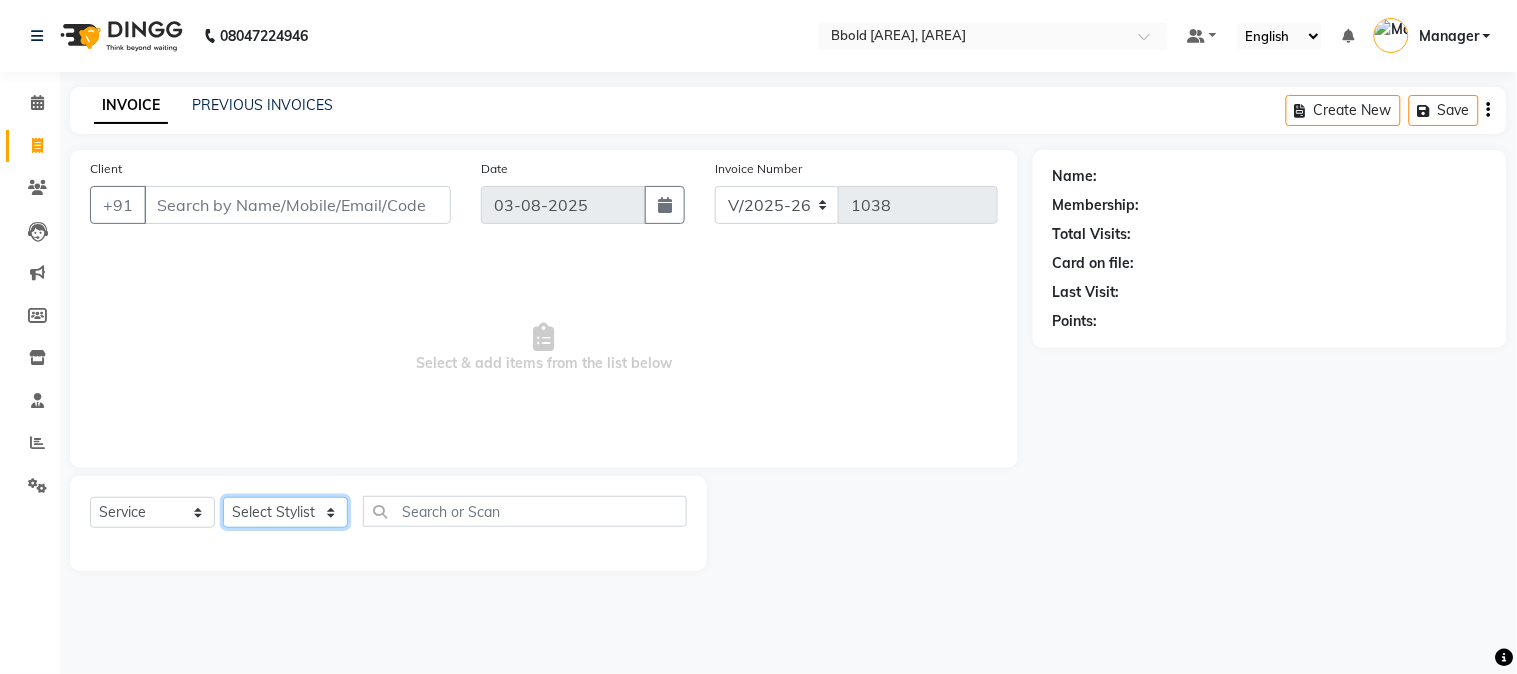 select on "84525" 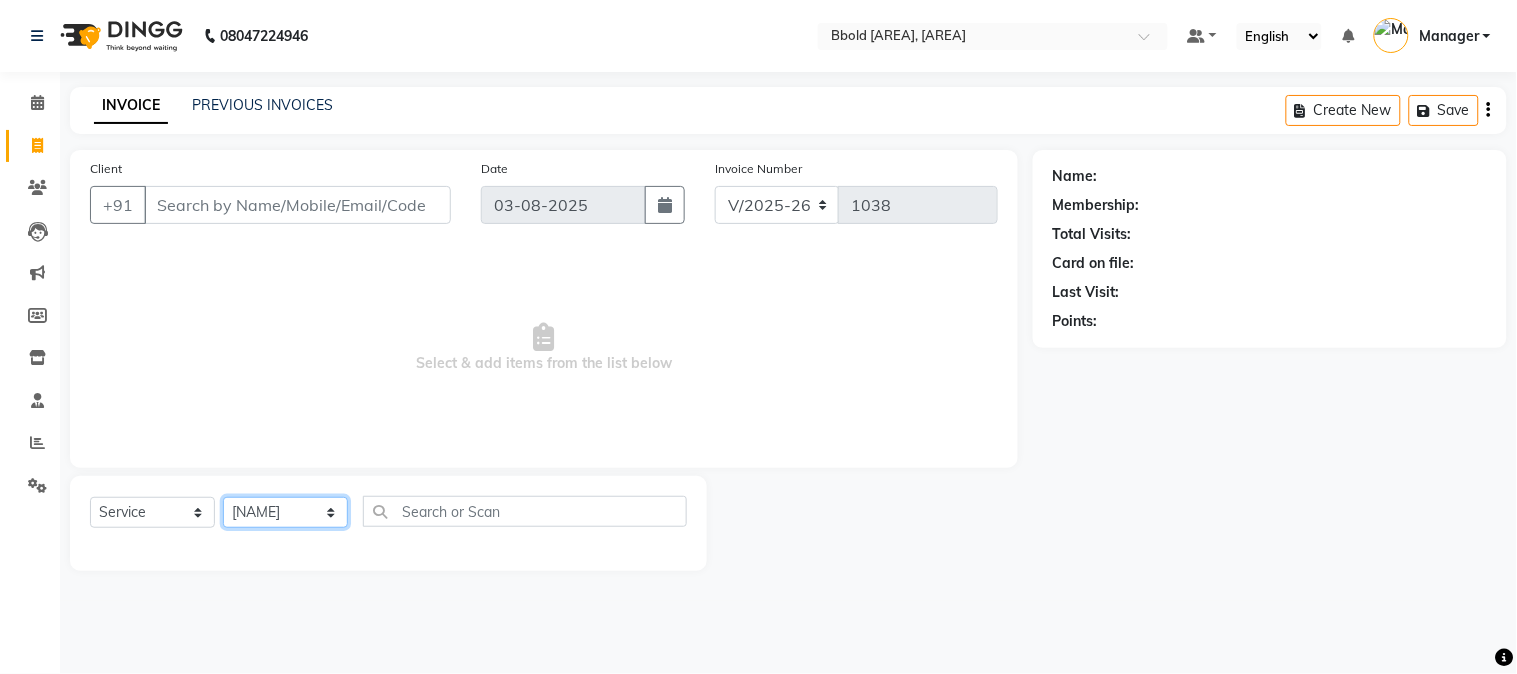 click on "Select Stylist [NAME] [NAME] Manager [NAME] [NAME]  [NAME] [NAME]    [NAME]  [NAME] [NAME] [NAME] [NAME]" 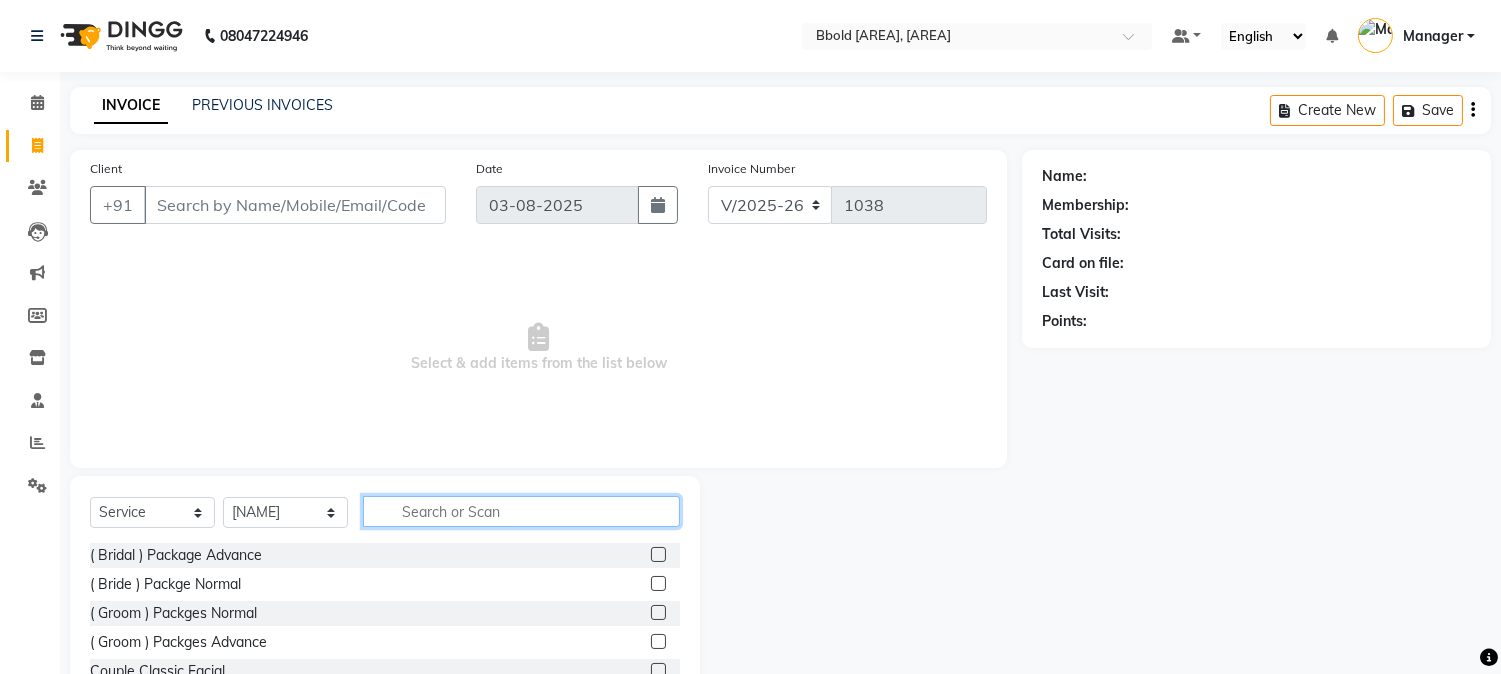 click 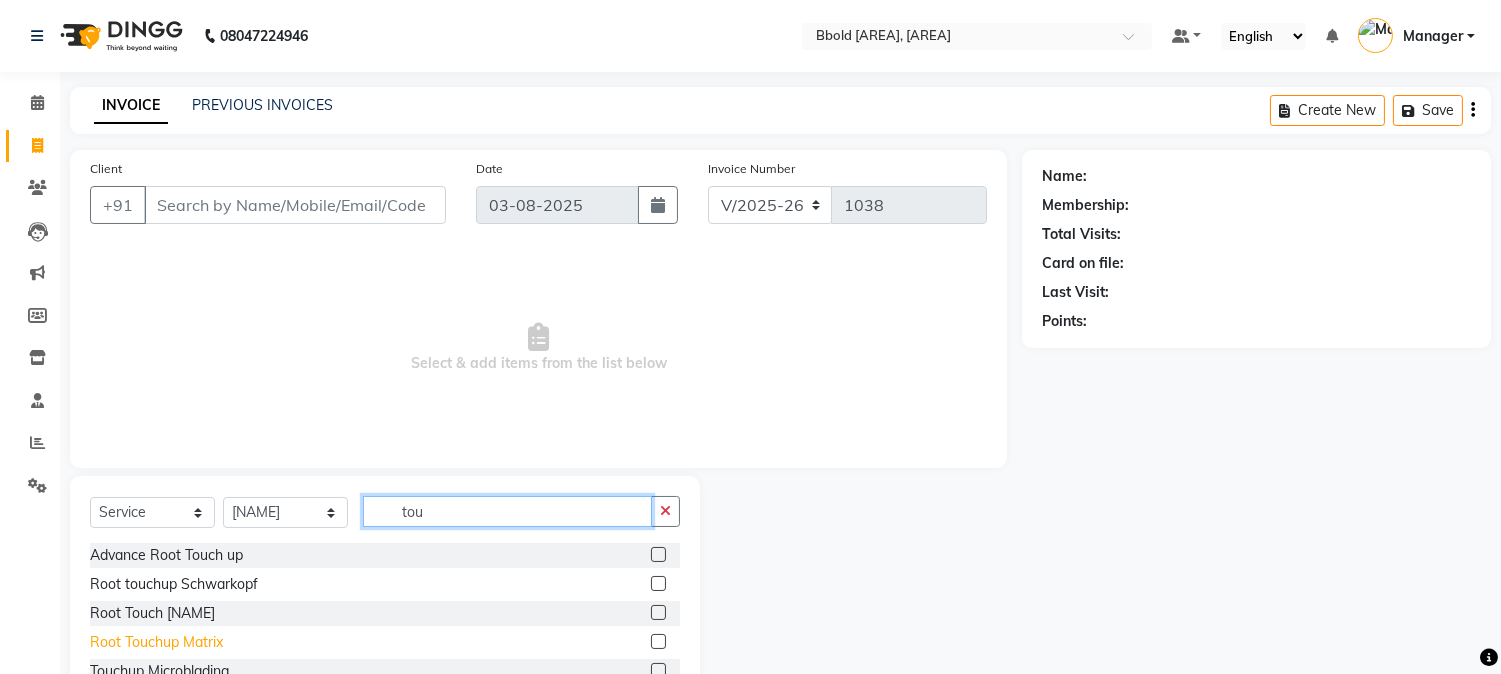 type on "tou" 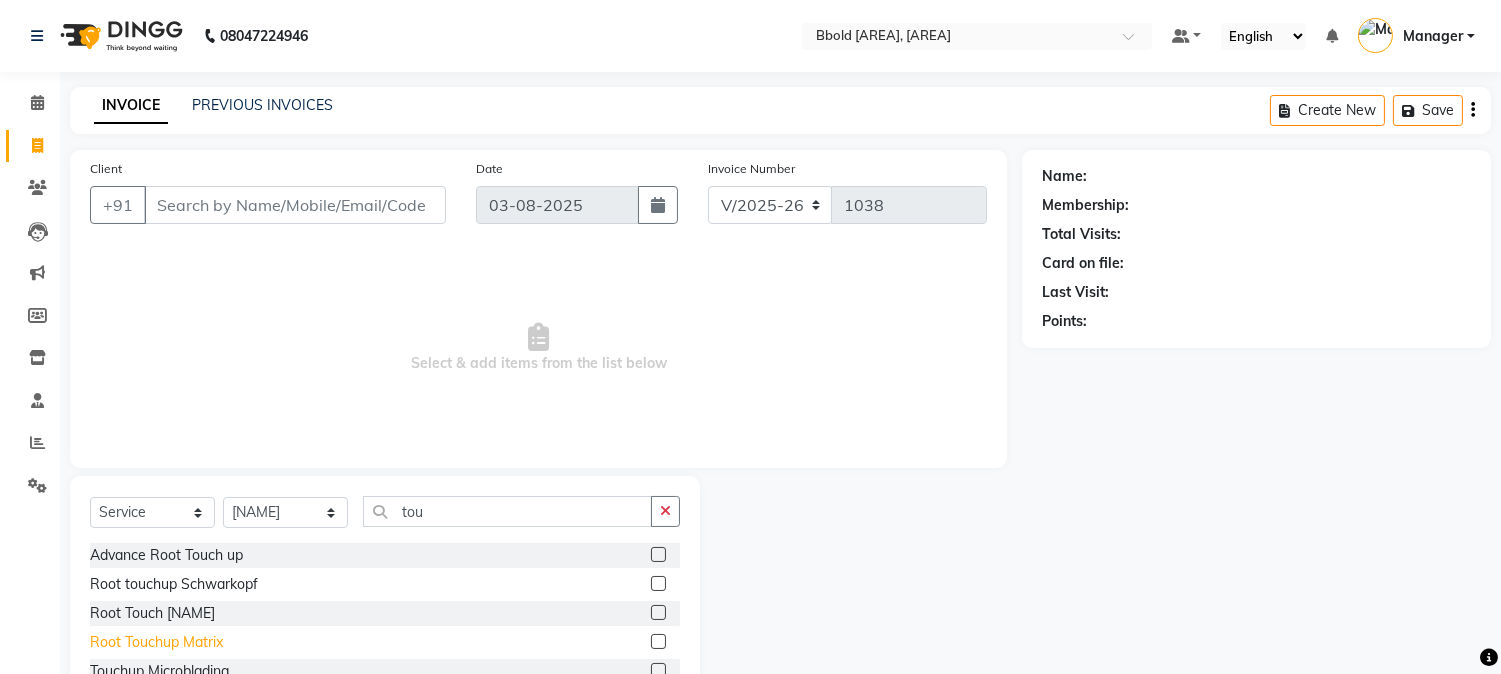 click on "Root Touchup Matrix" 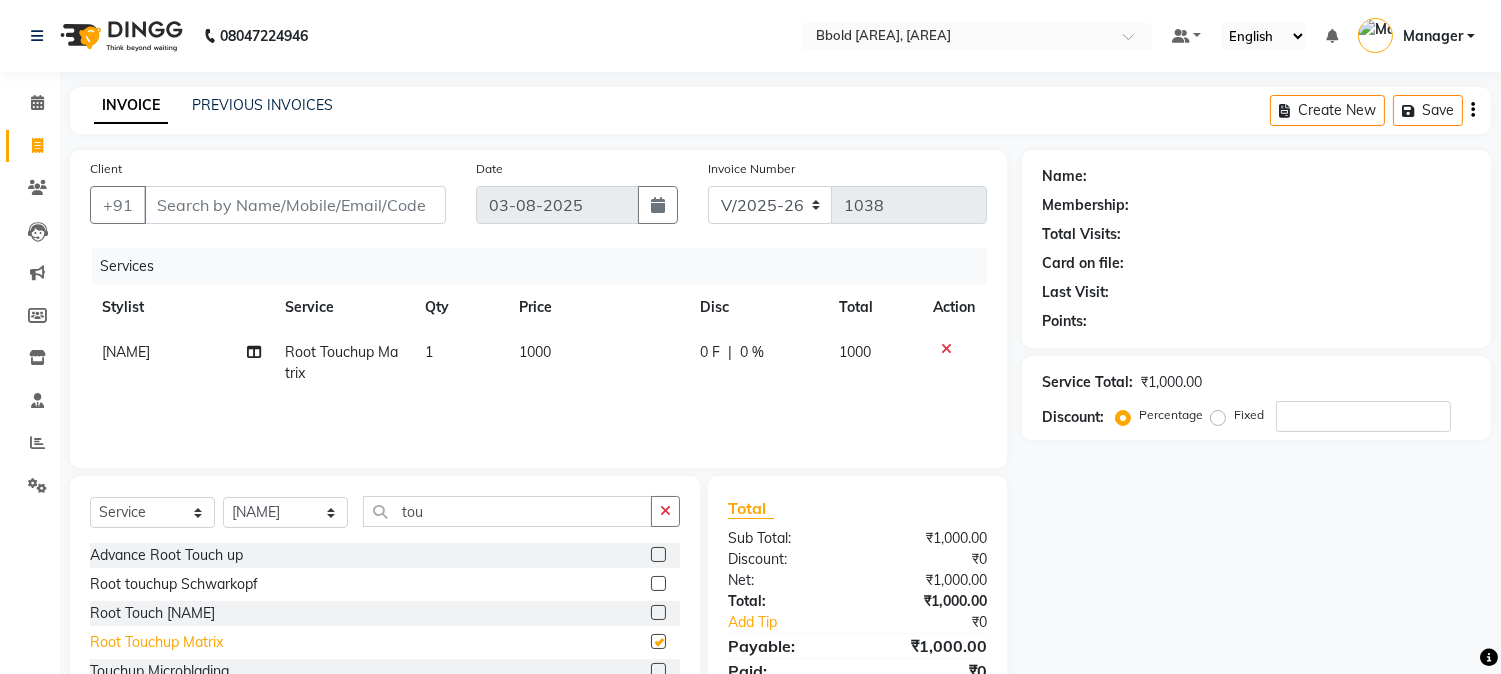 checkbox on "false" 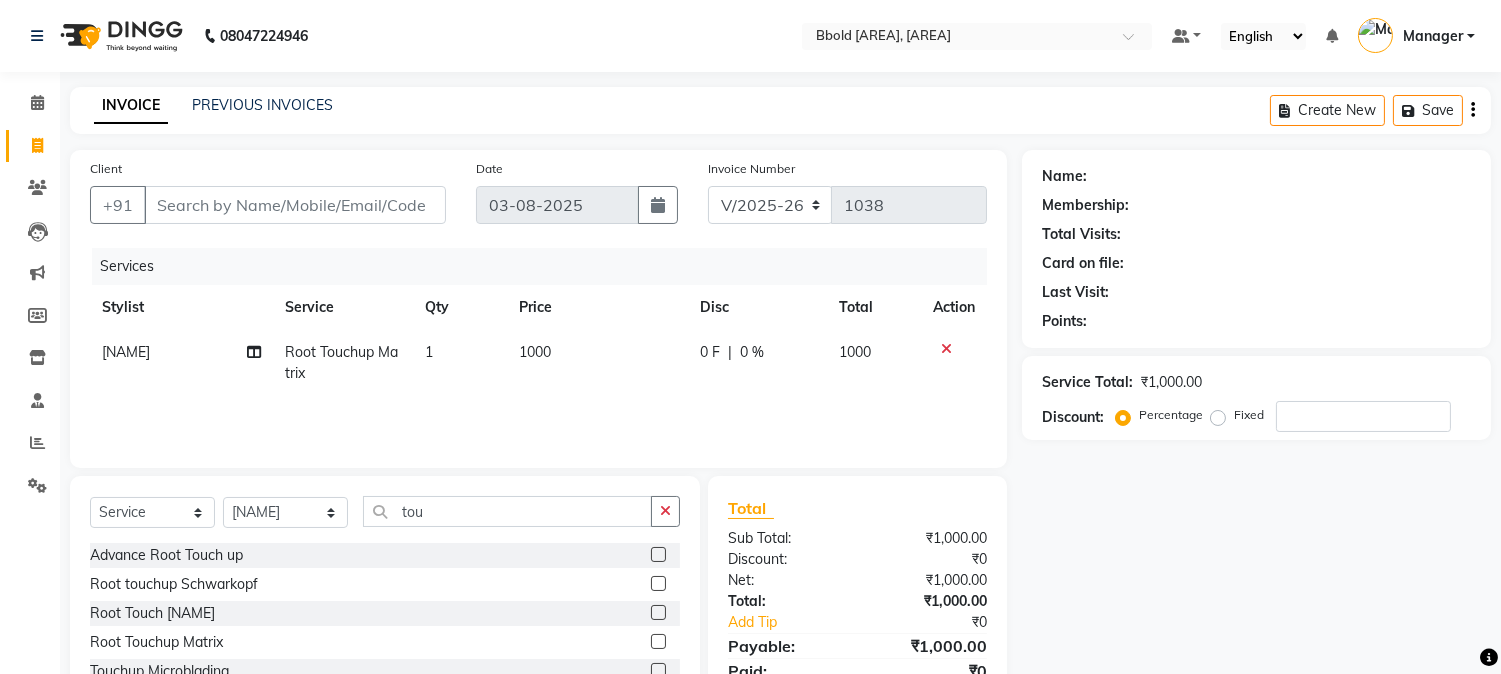 click on "1000" 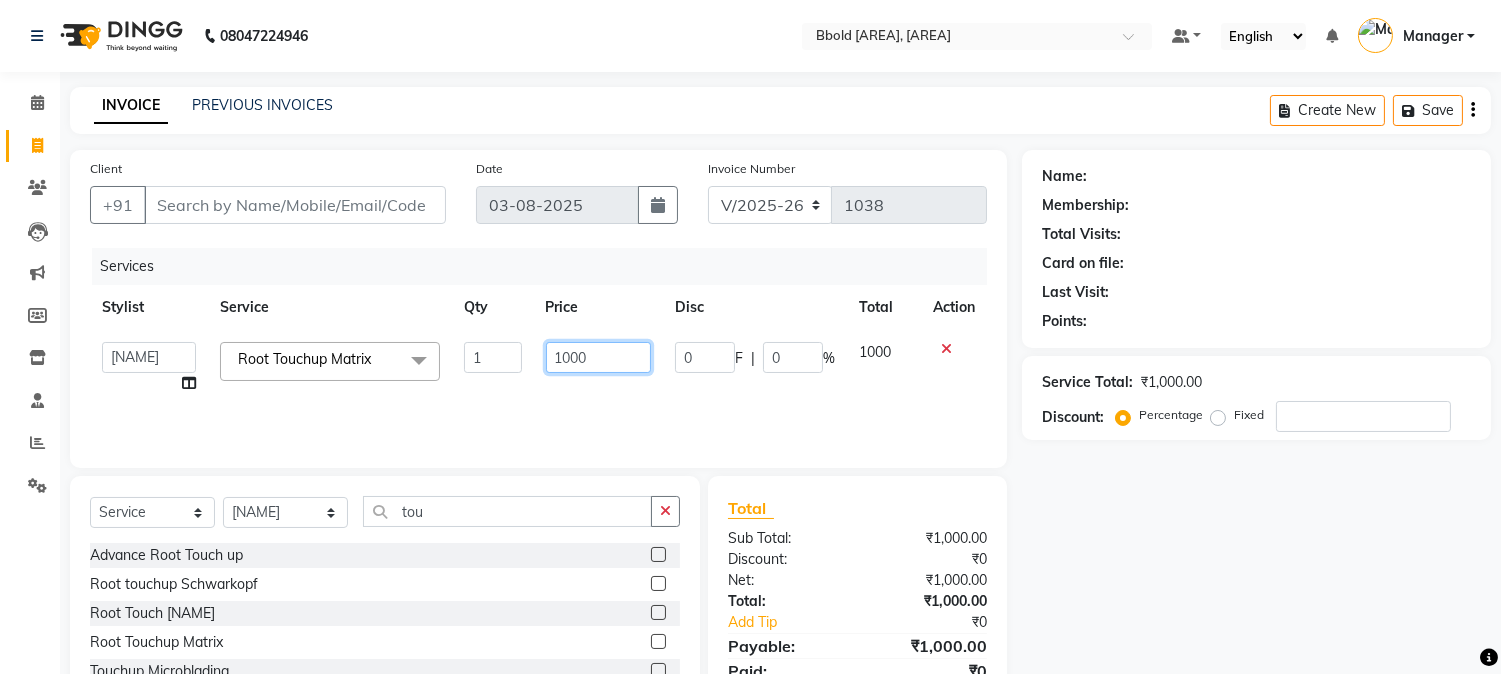 click on "1000" 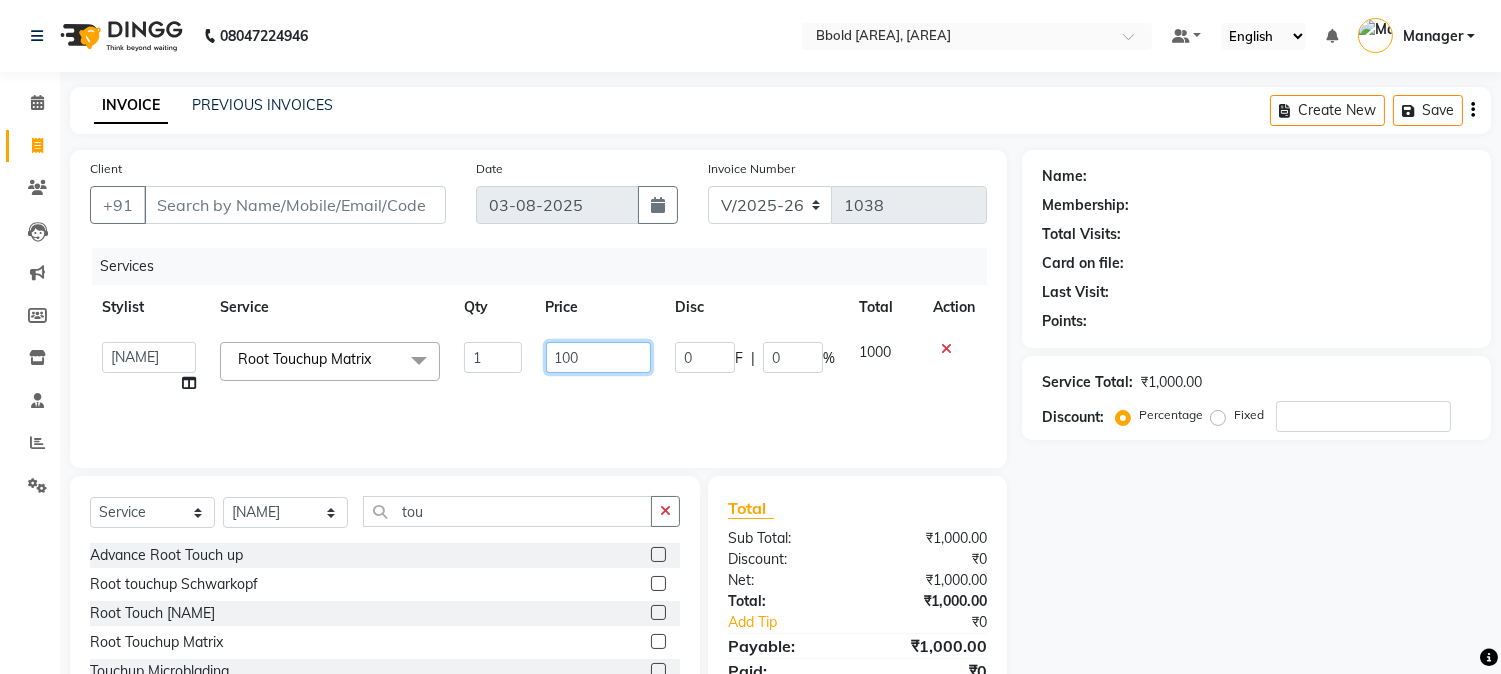 type on "1100" 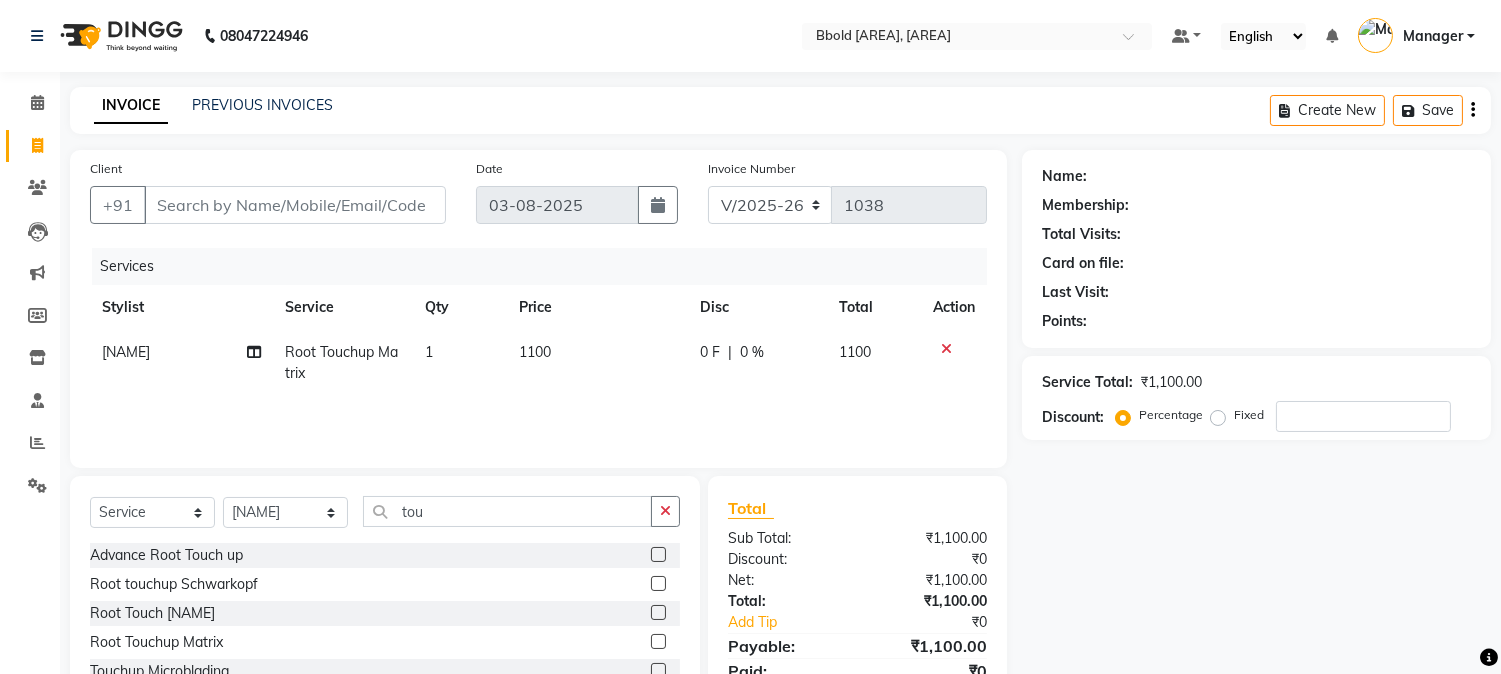 click on "Client +91 Date [DATE] Invoice Number V/2025 V/2025-26 [NUMBER] Services Stylist Service Qty Price Disc Total Action [NAME]  Root Touchup Matrix 1 1100 0 F | 0 % 1100" 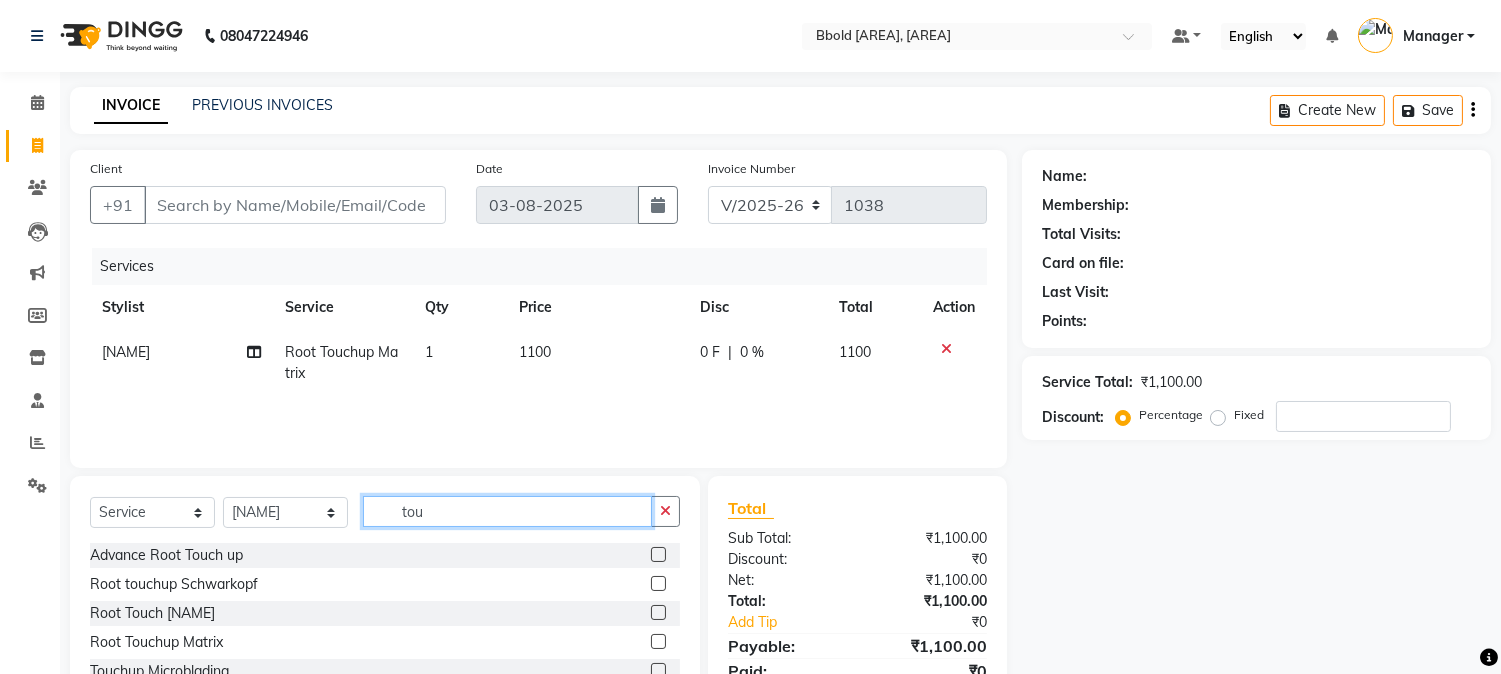 click on "tou" 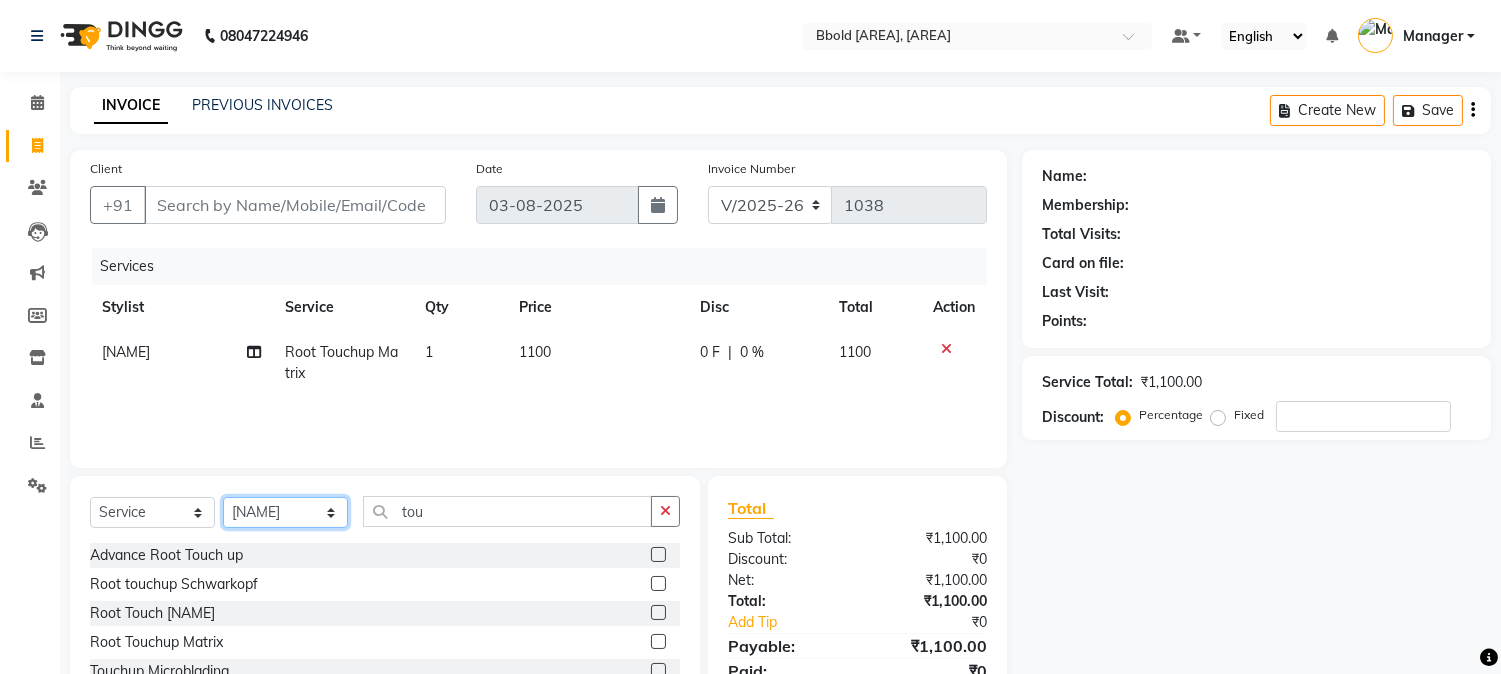 click on "Select Stylist [NAME] [NAME] Manager [NAME] [NAME]  [NAME] [NAME]    [NAME]  [NAME] [NAME] [NAME] [NAME]" 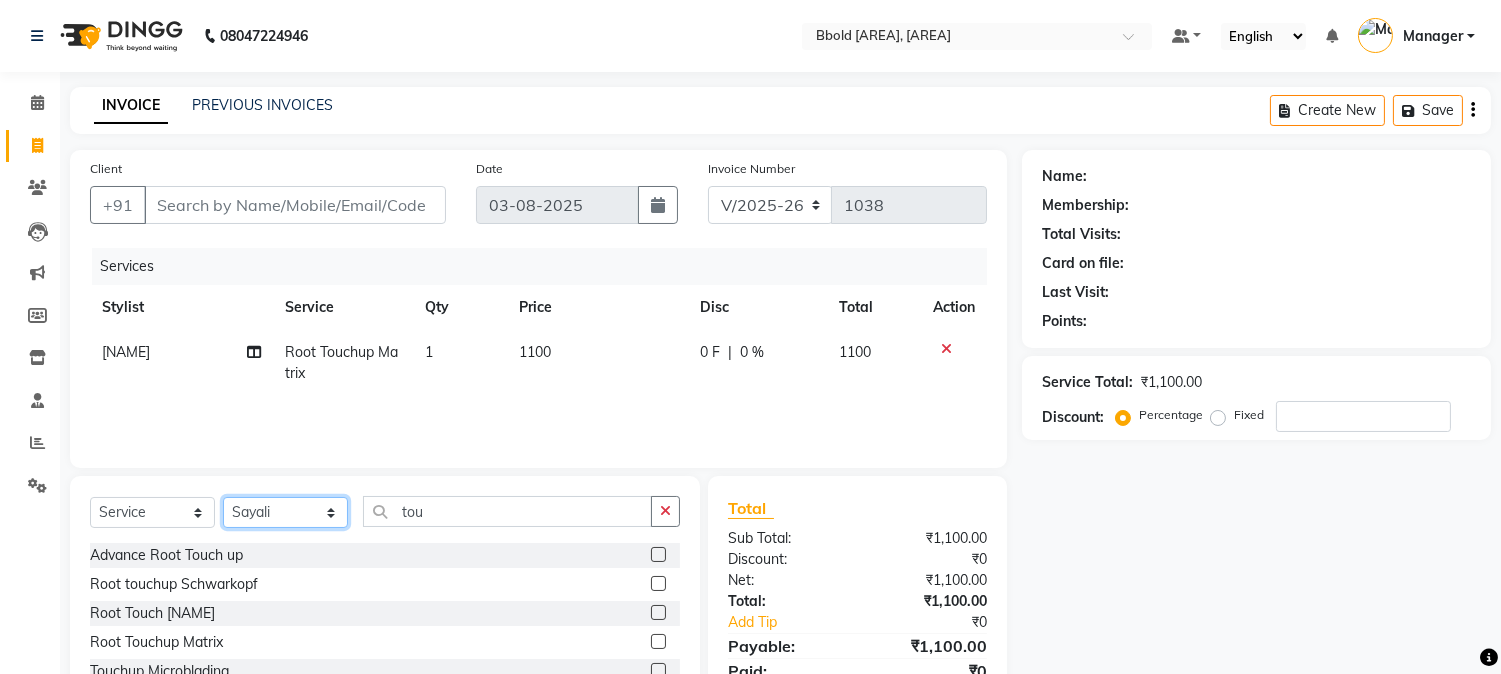 click on "Select Stylist [NAME] [NAME] Manager [NAME] [NAME]  [NAME] [NAME]    [NAME]  [NAME] [NAME] [NAME] [NAME]" 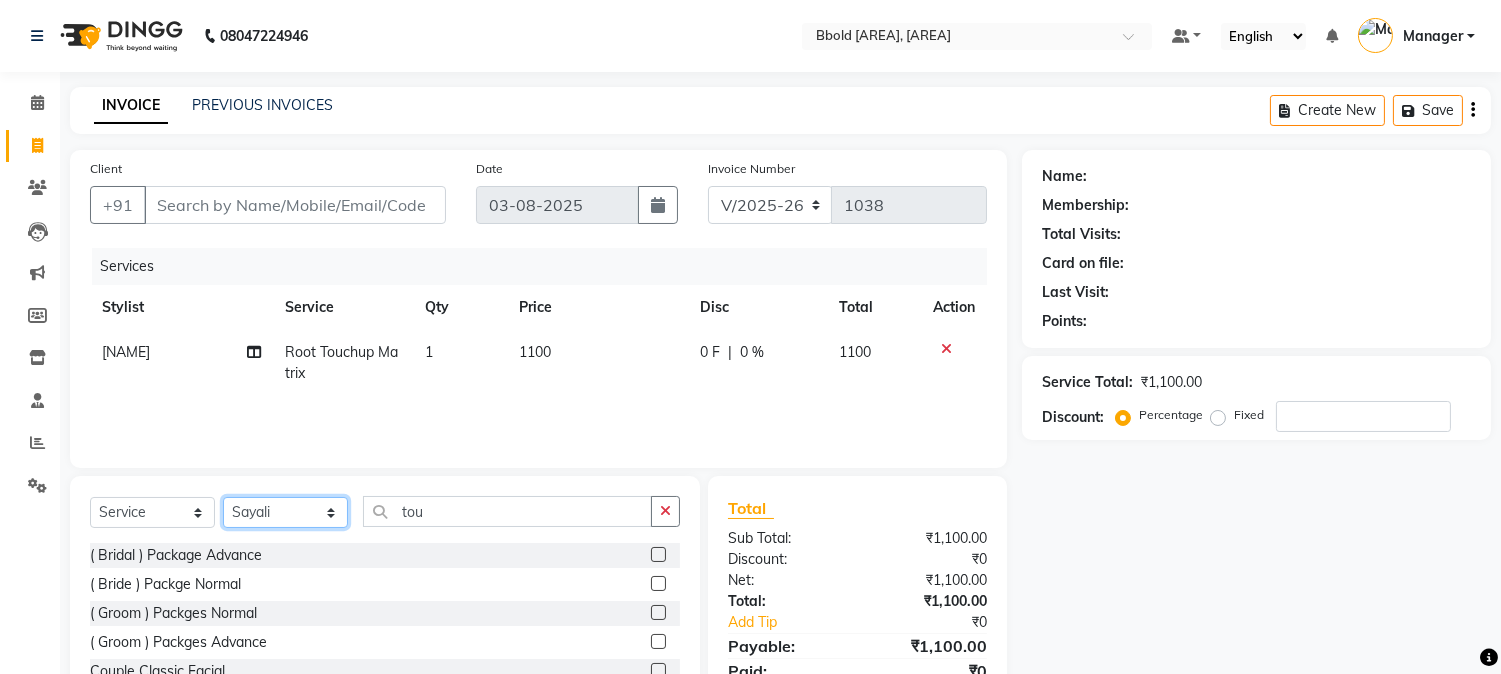 click on "Select Stylist [NAME] [NAME] Manager [NAME] [NAME]  [NAME] [NAME]    [NAME]  [NAME] [NAME] [NAME] [NAME]" 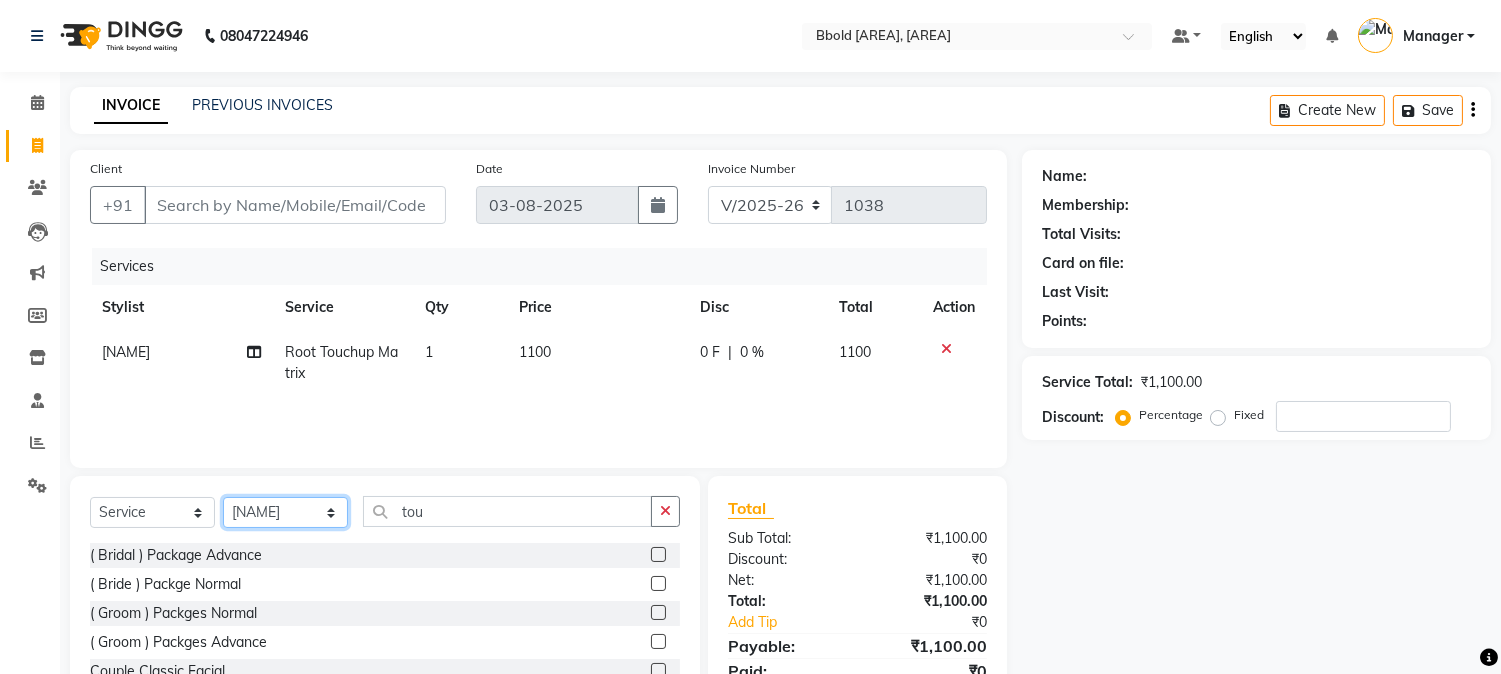 click on "Select Stylist [NAME] [NAME] Manager [NAME] [NAME]  [NAME] [NAME]    [NAME]  [NAME] [NAME] [NAME] [NAME]" 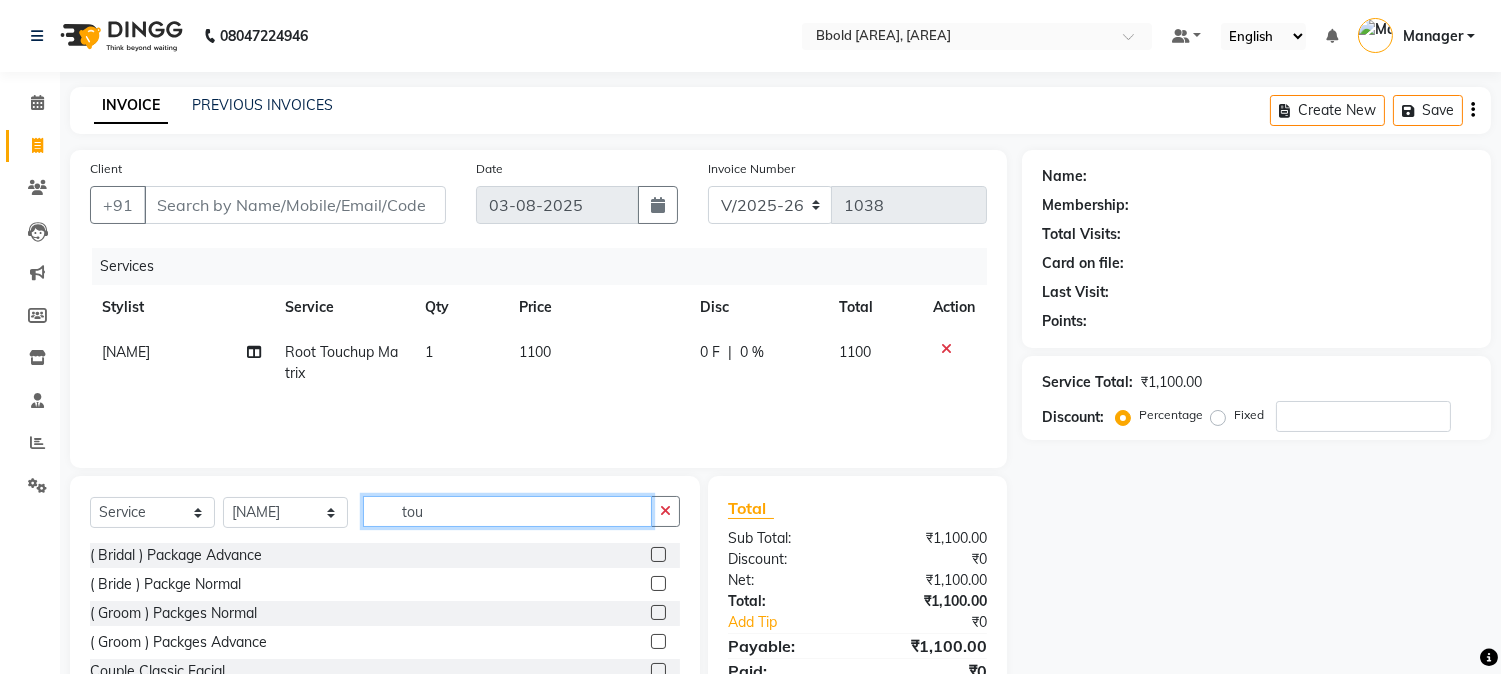 click on "tou" 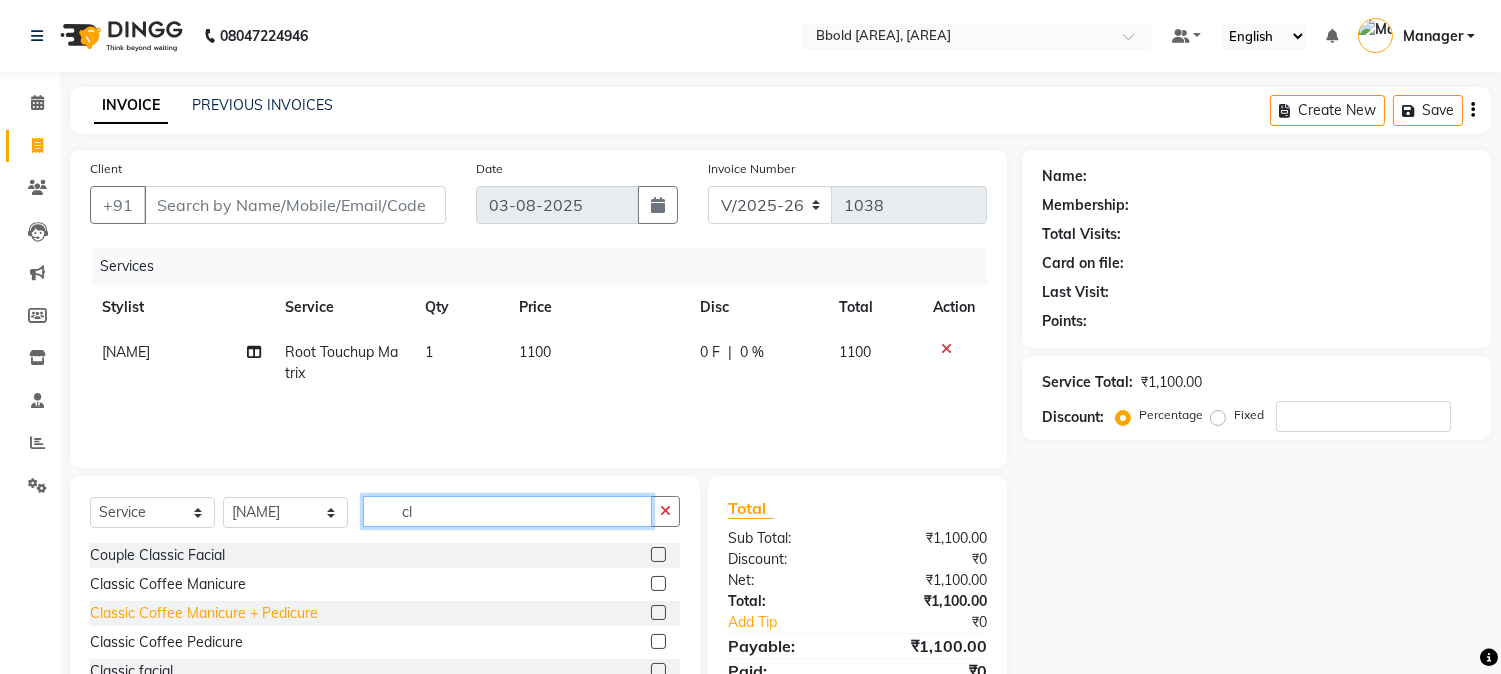 type on "cl" 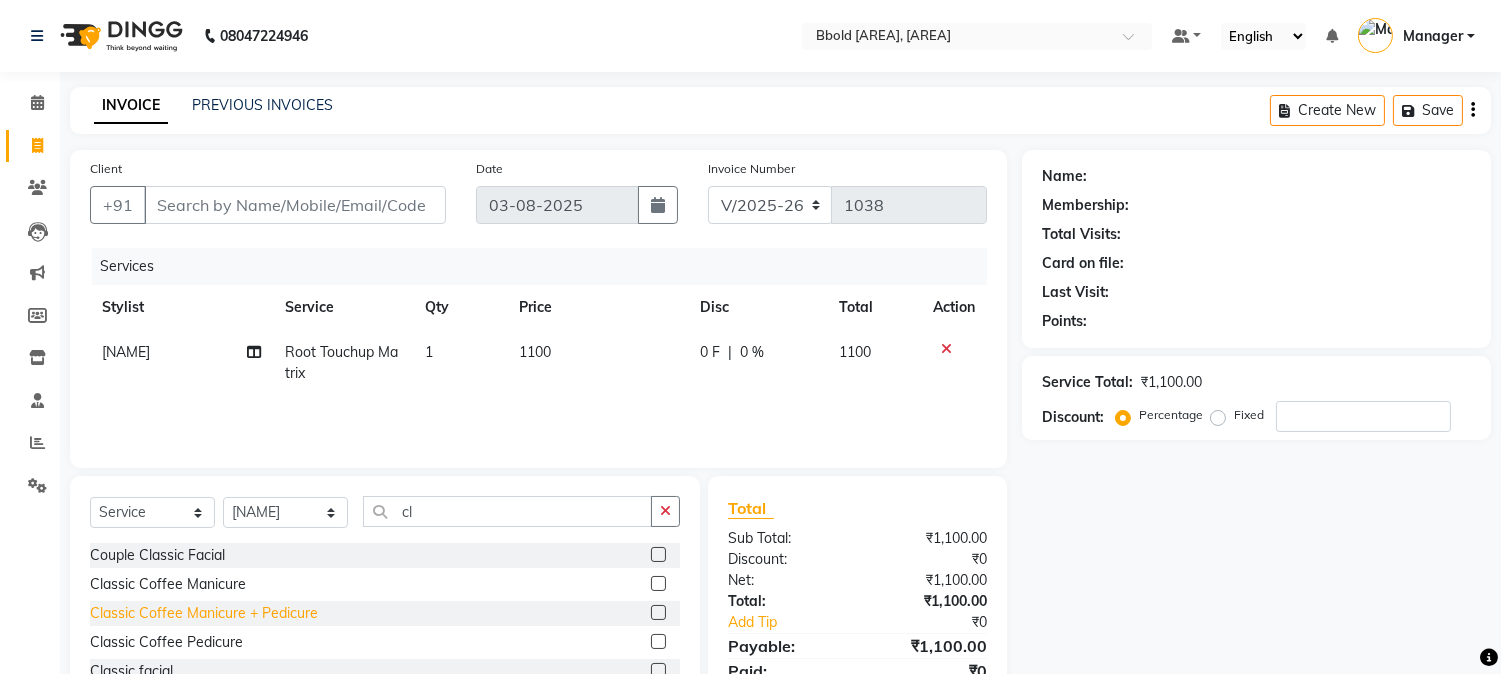 click on "Classic Coffee Manicure + Pedicure" 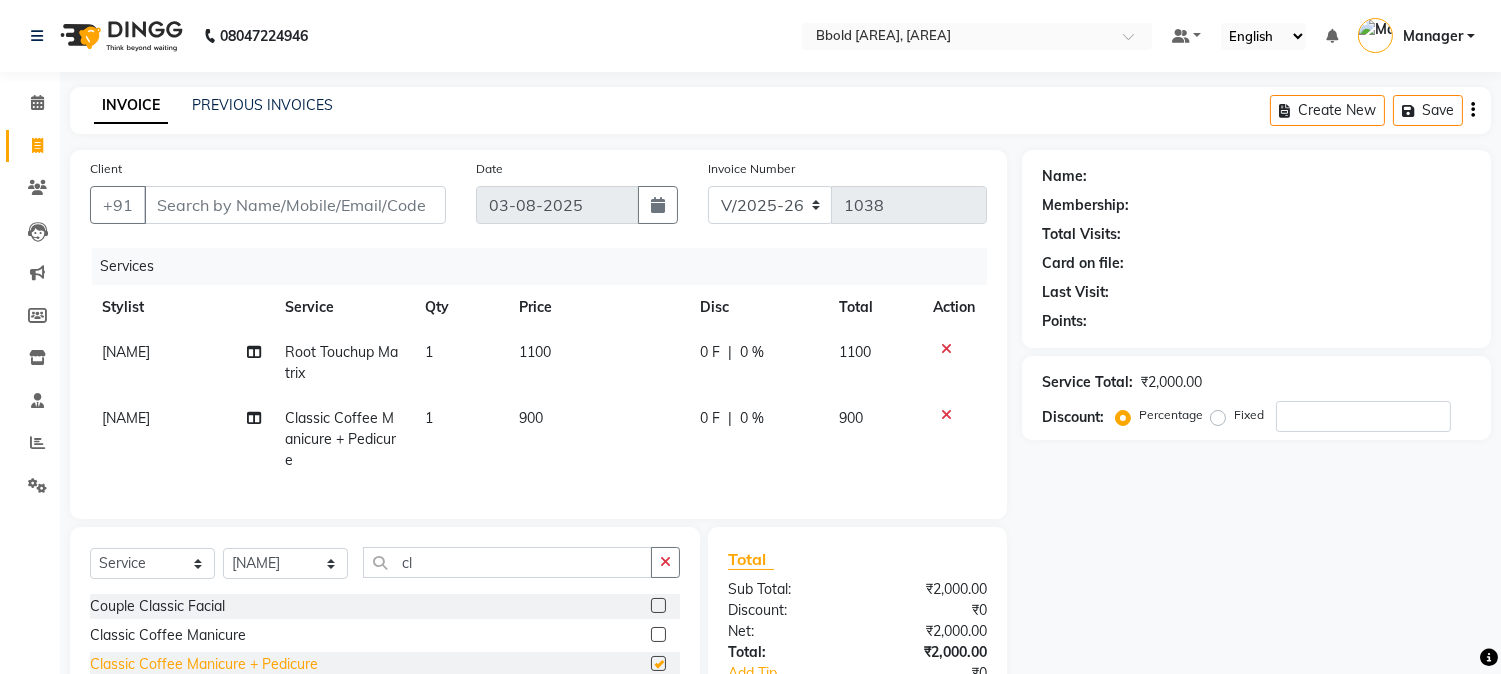 checkbox on "false" 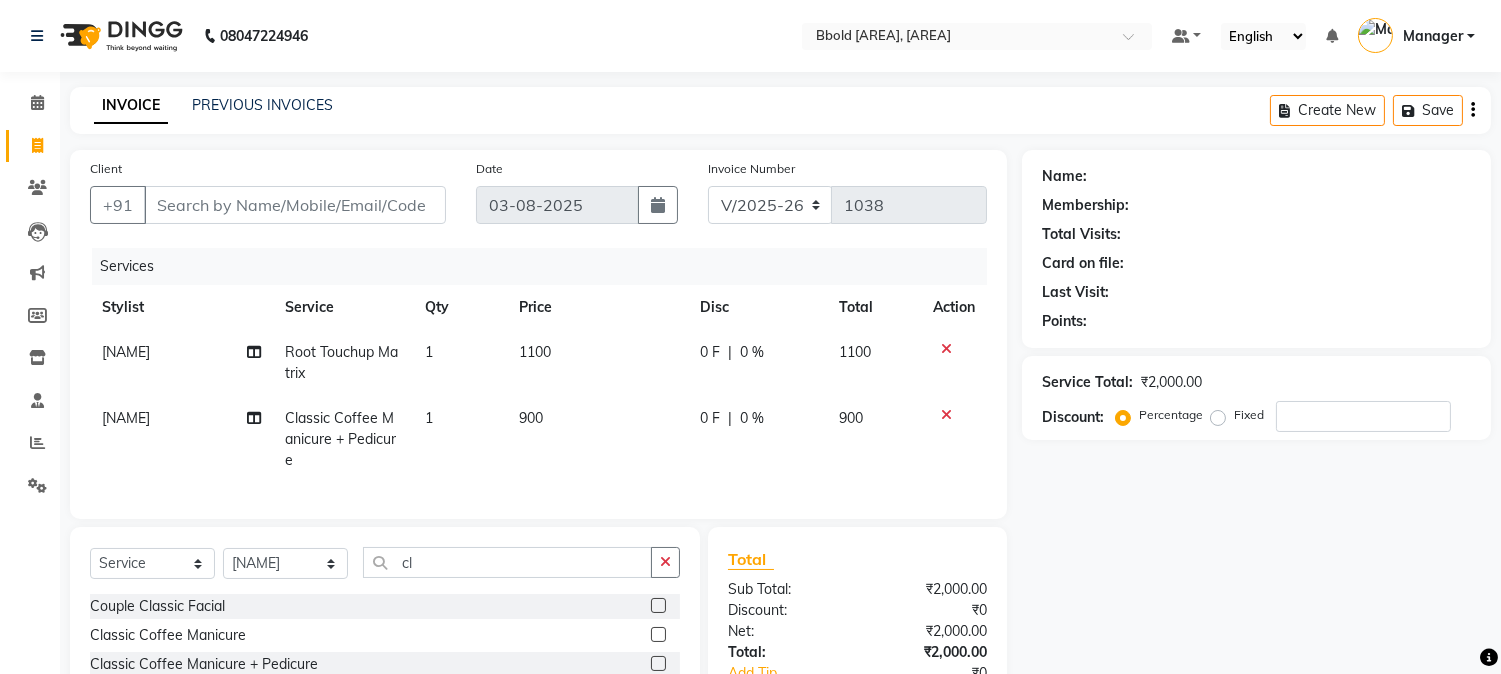click on "900" 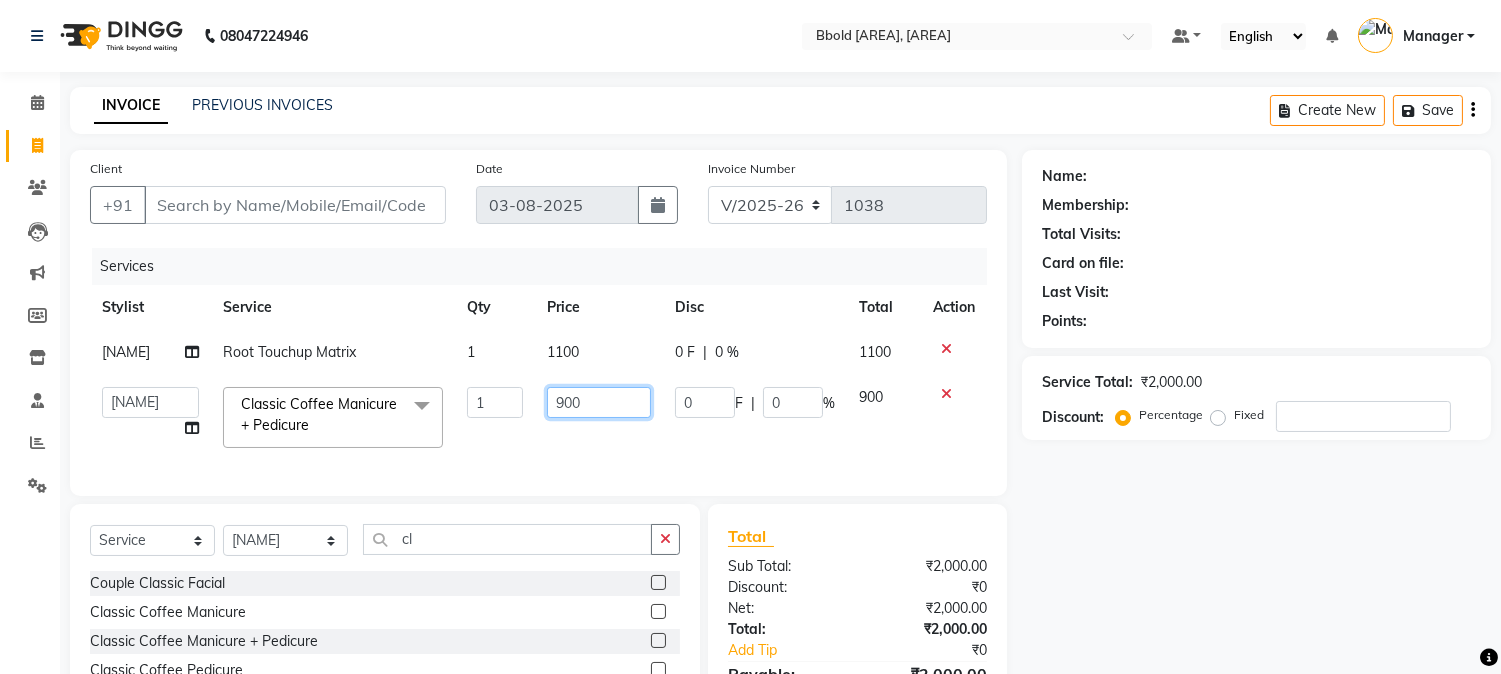 click on "900" 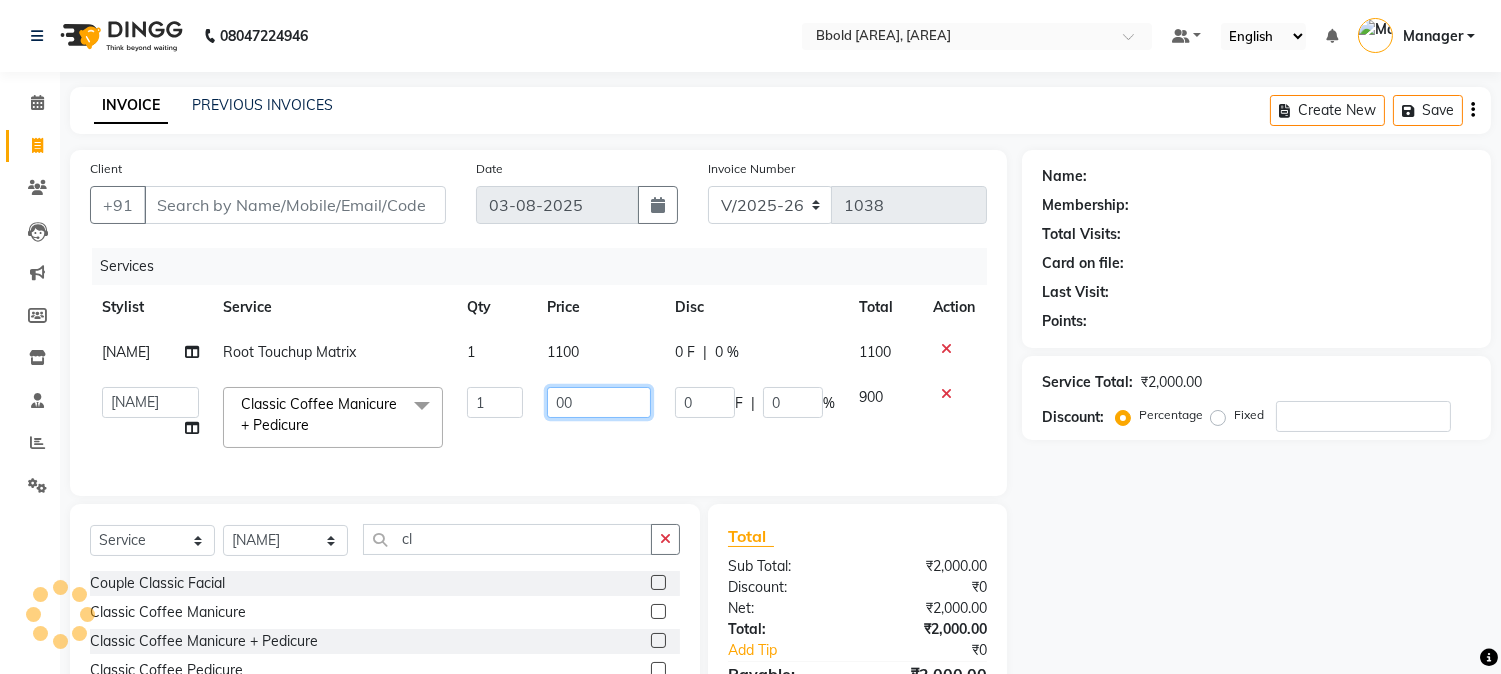 type on "100" 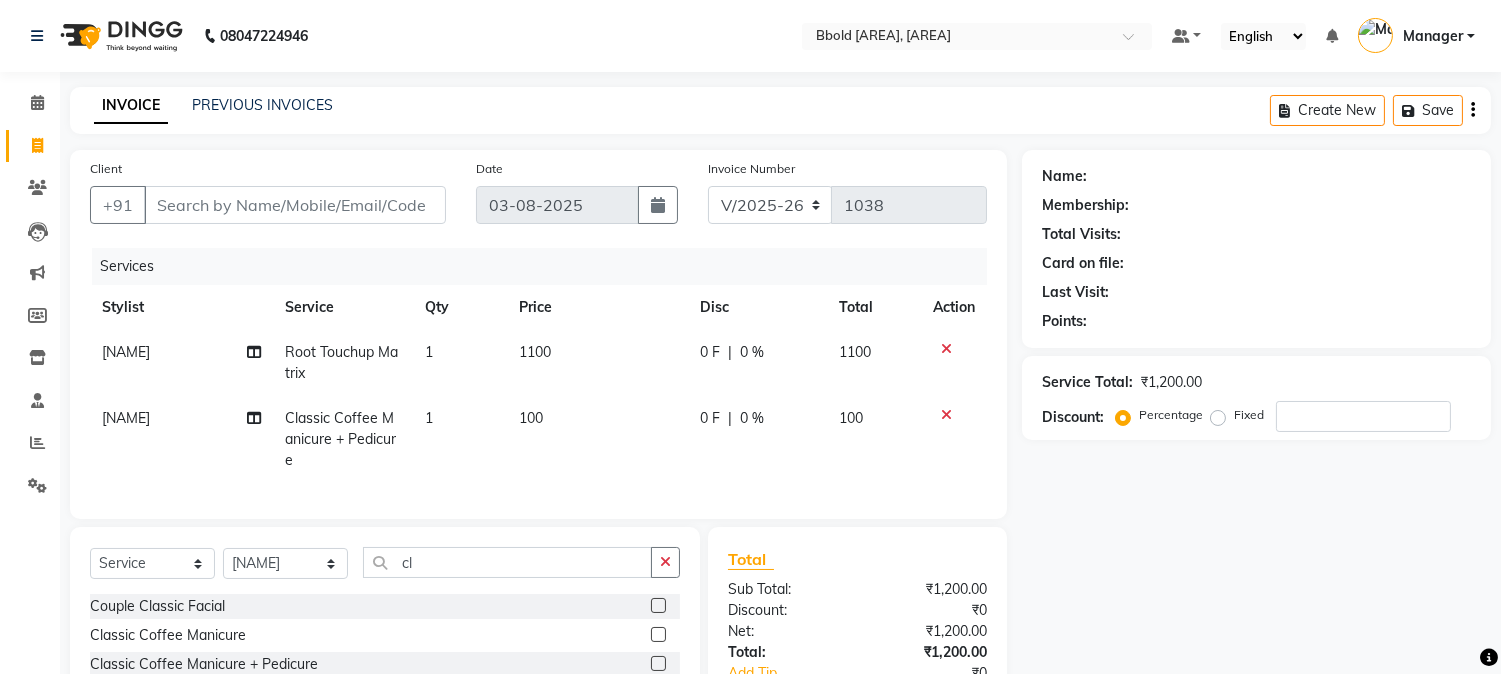 click on "100" 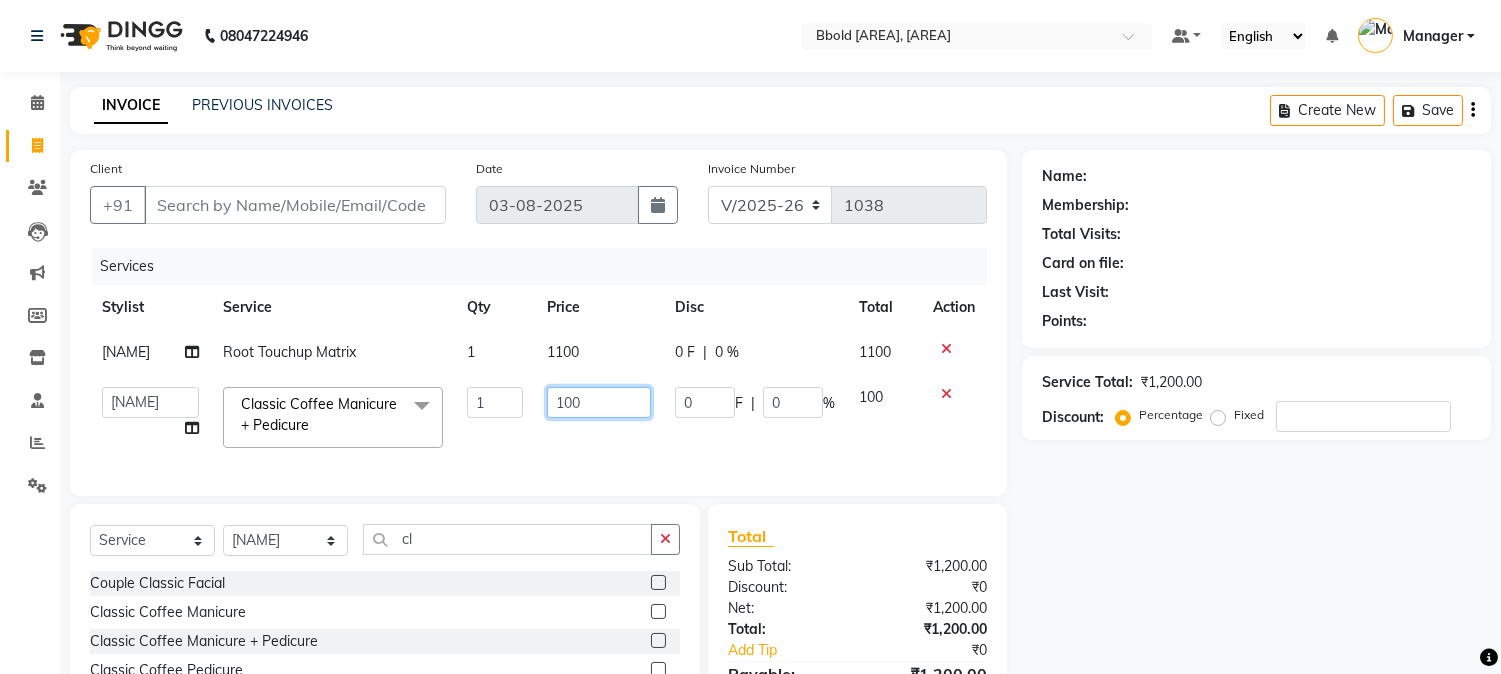 click on "100" 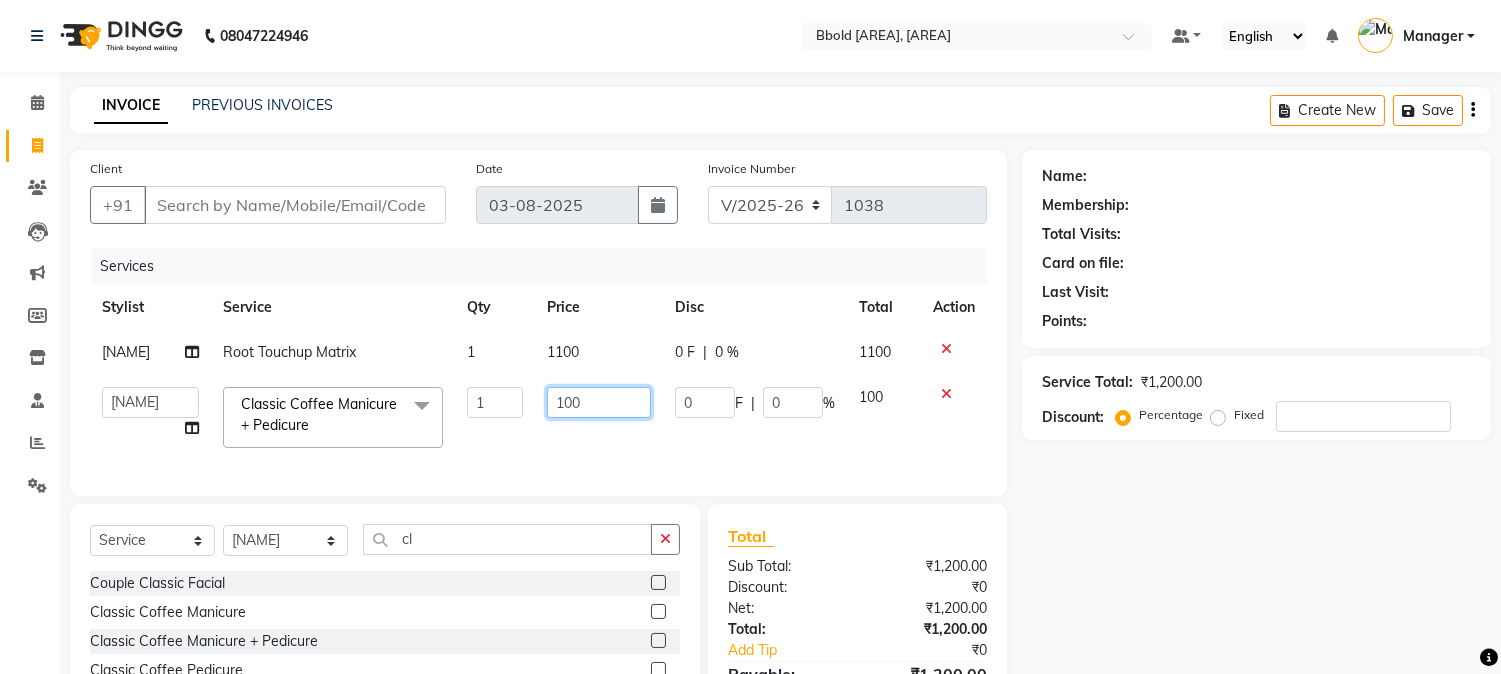 type on "1000" 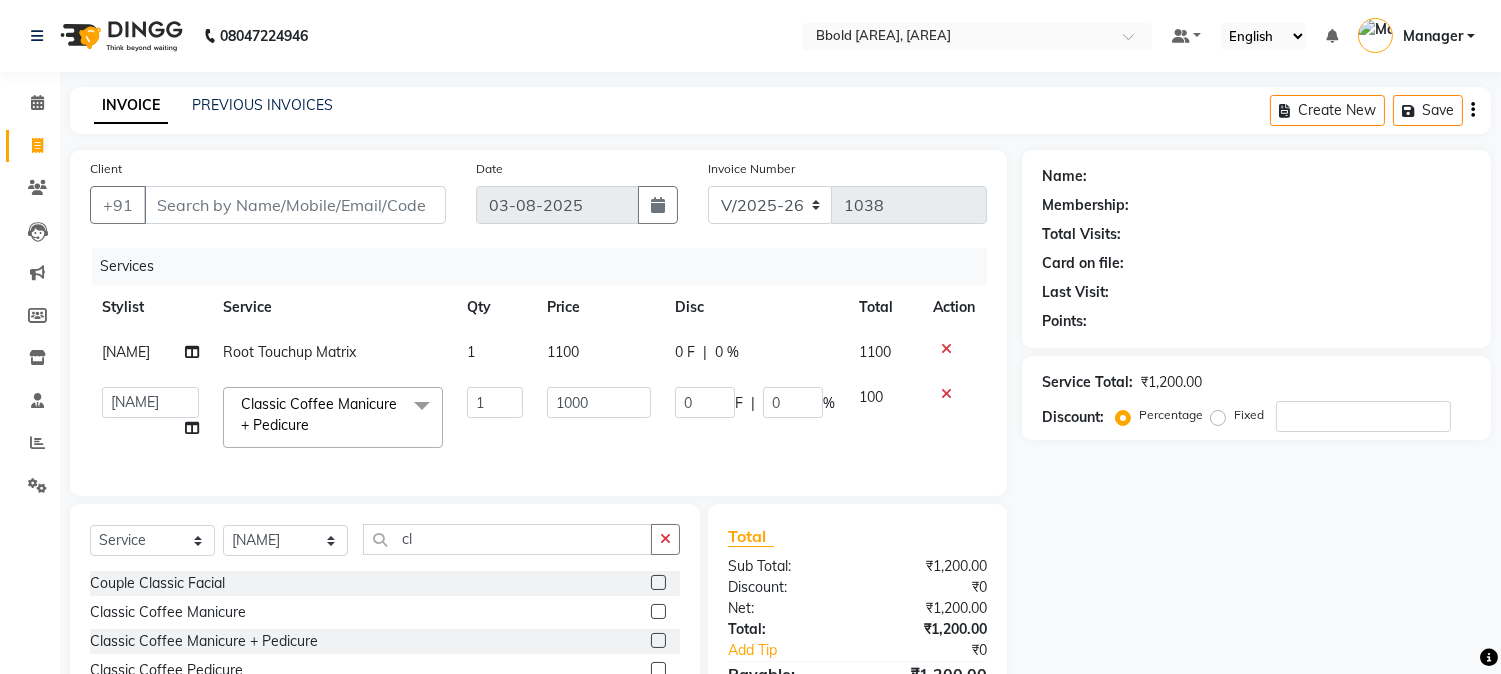 click on "Client +91 Date [DATE] Invoice Number V/2025 V/2025-26 [NUMBER] Services Stylist Service Qty Price Disc Total Action [NAME]  Root Touchup Matrix 1 1100 0 F | 0 % 1100  [NAME]   [NAME]   Manager   [NAME]   [NAME]    [NAME]   [NAME]    [NAME]  [NAME]  Classic Coffee Manicure + Pedicure  x ( Bridal ) Package Advance ( Bride ) Packge Normal ( Groom )  Packges Normal ( Groom ) Packges Advance Couple Classic Facial Bluetox  03 Advance Facial 03+ Facial  + Hydra Facial 03+ signature 03+ signature hydra Advance Dtan Argan  Underamrs Argan  Upperlips Aroma Essential Manicure Aroma Essential Pedicure Aroma Essentials Manicure + Pedicure Back  Bleach Back & Chest Back Flover ( Male ) Back massage Back Polish Back wax Basic Makeup Bikini  Wax Argan Bikini Wax Floverd Bikini Wax honey Body Bleach Body massage Body polishing +body bleach Body Polishning Chest Flover ( Male ) Chest Lips Wax Chest wax Chin Argan  wax Chin threading Classic Coffee Manicure Classic facial" 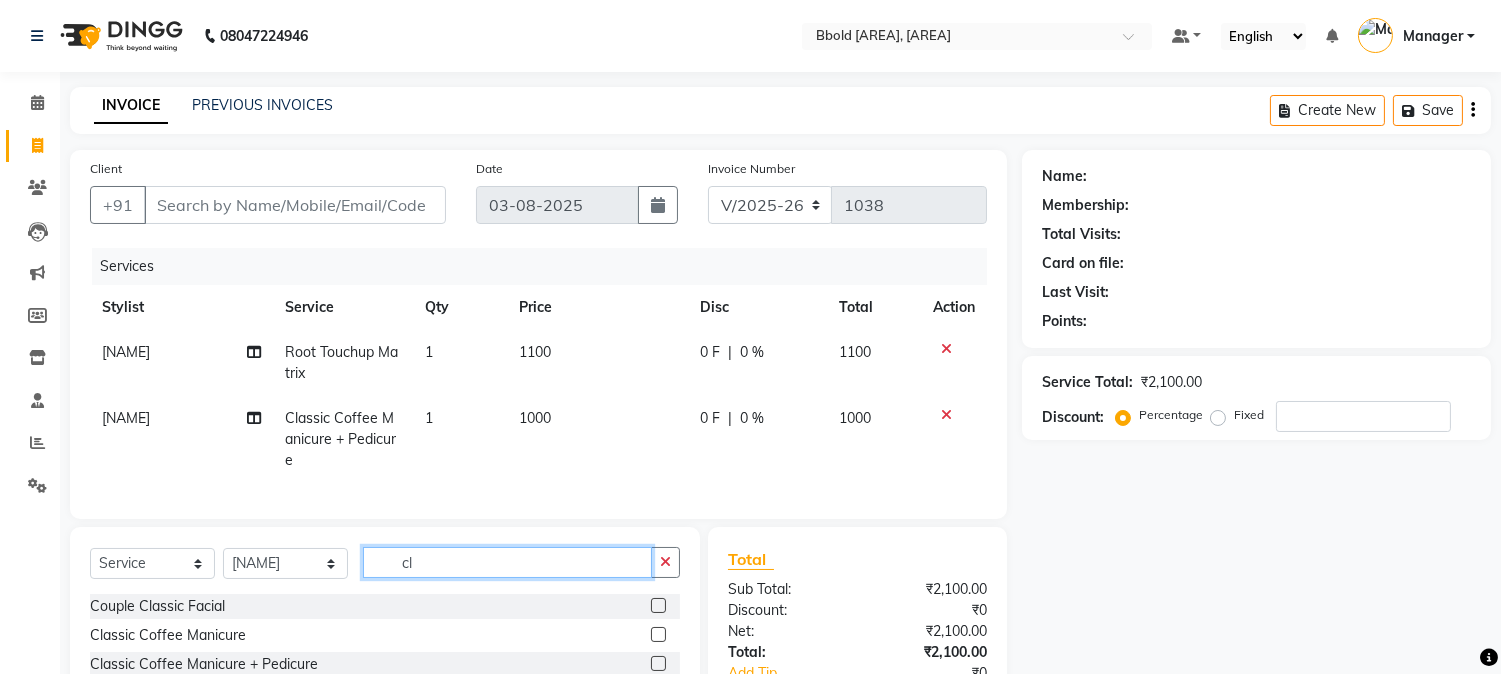 click on "cl" 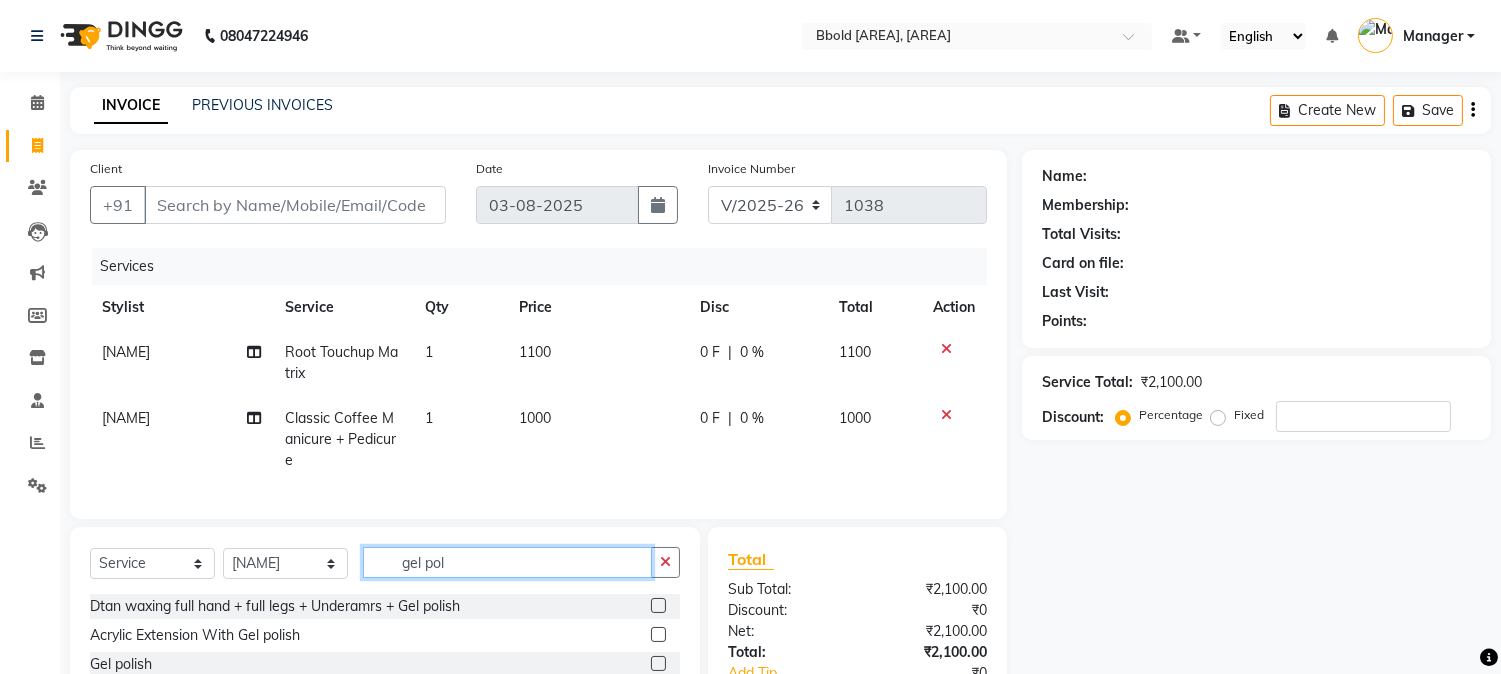 scroll, scrollTop: 147, scrollLeft: 0, axis: vertical 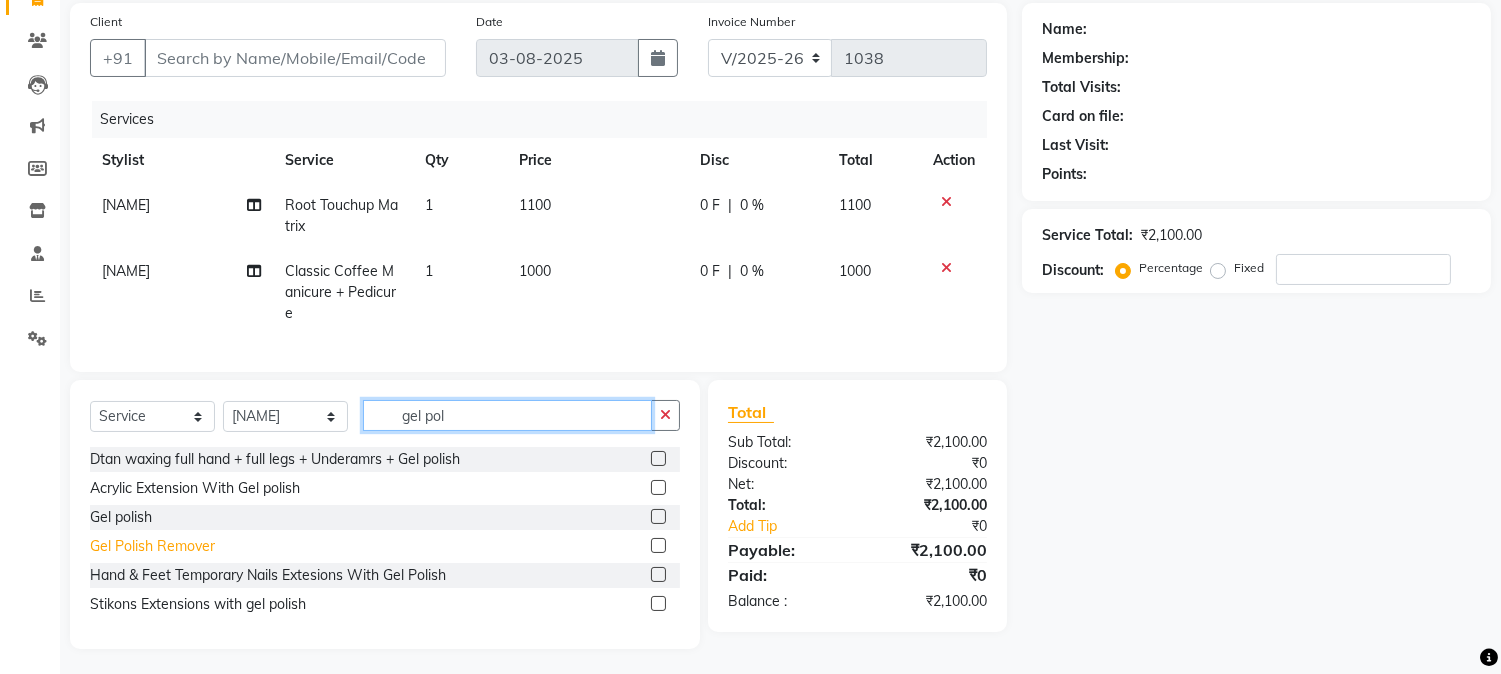 type on "gel pol" 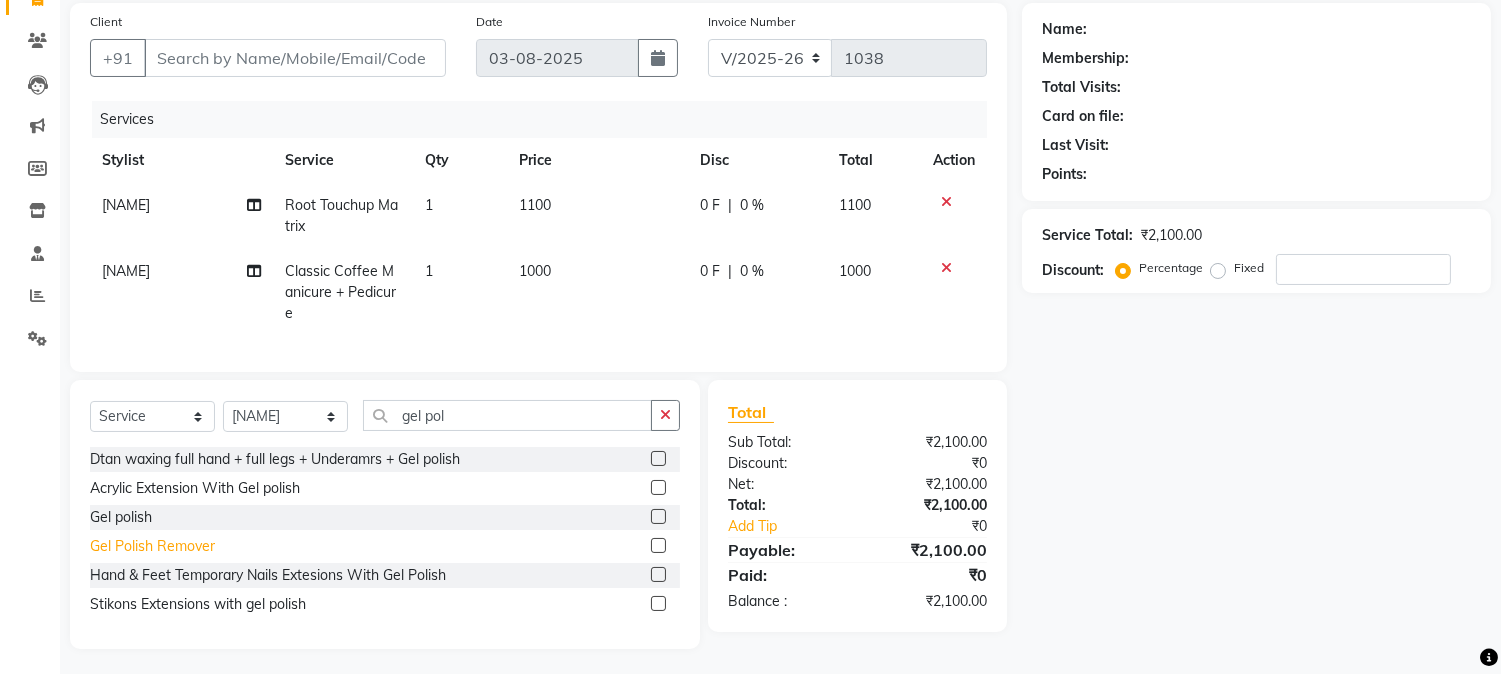 click on "Gel Polish Remover" 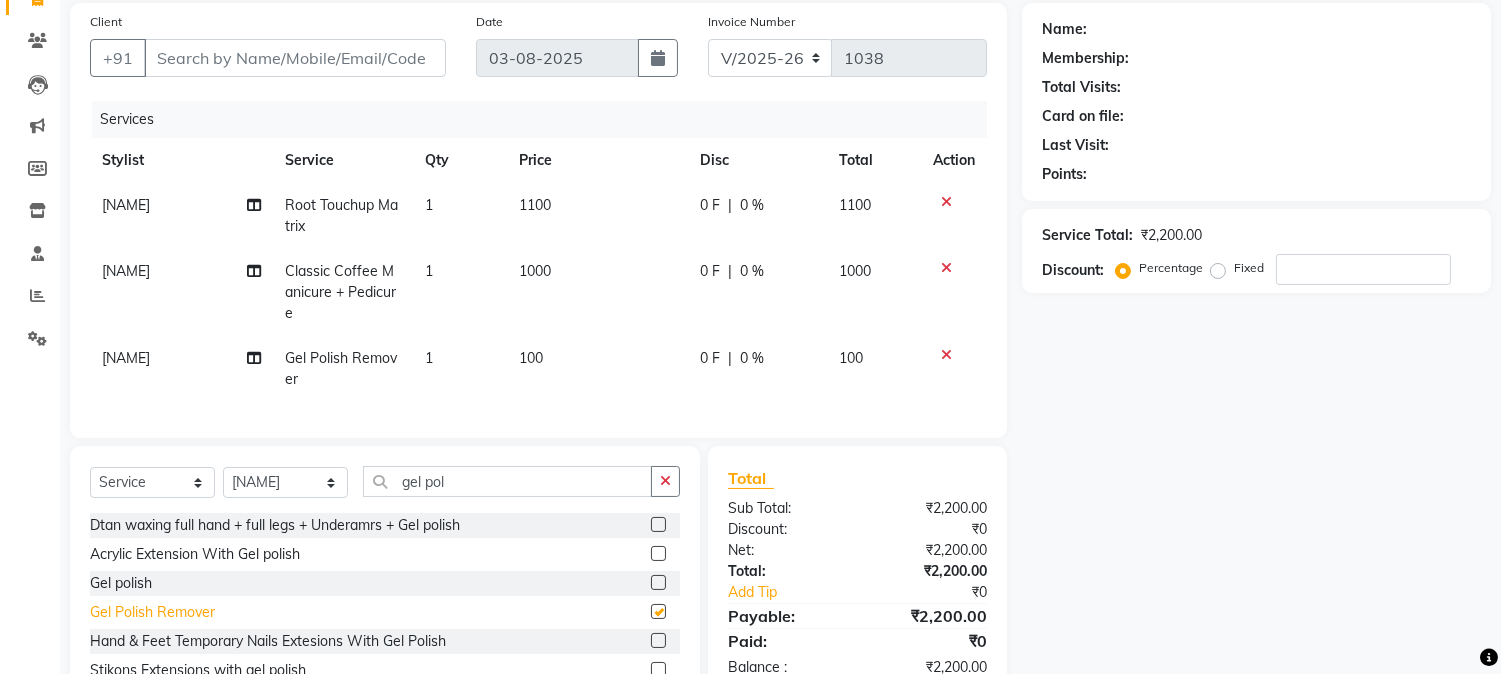 checkbox on "false" 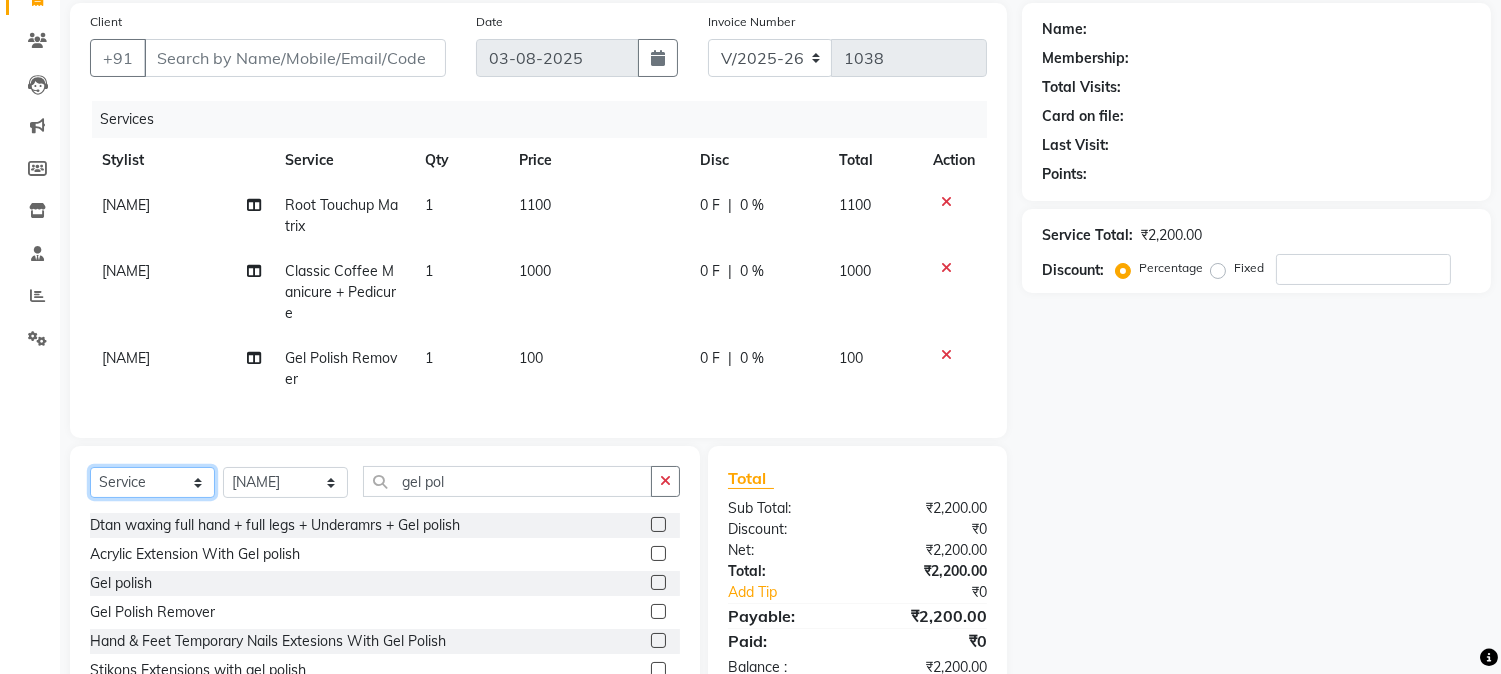 click on "Select  Service  Product  Membership  Package Voucher Prepaid Gift Card" 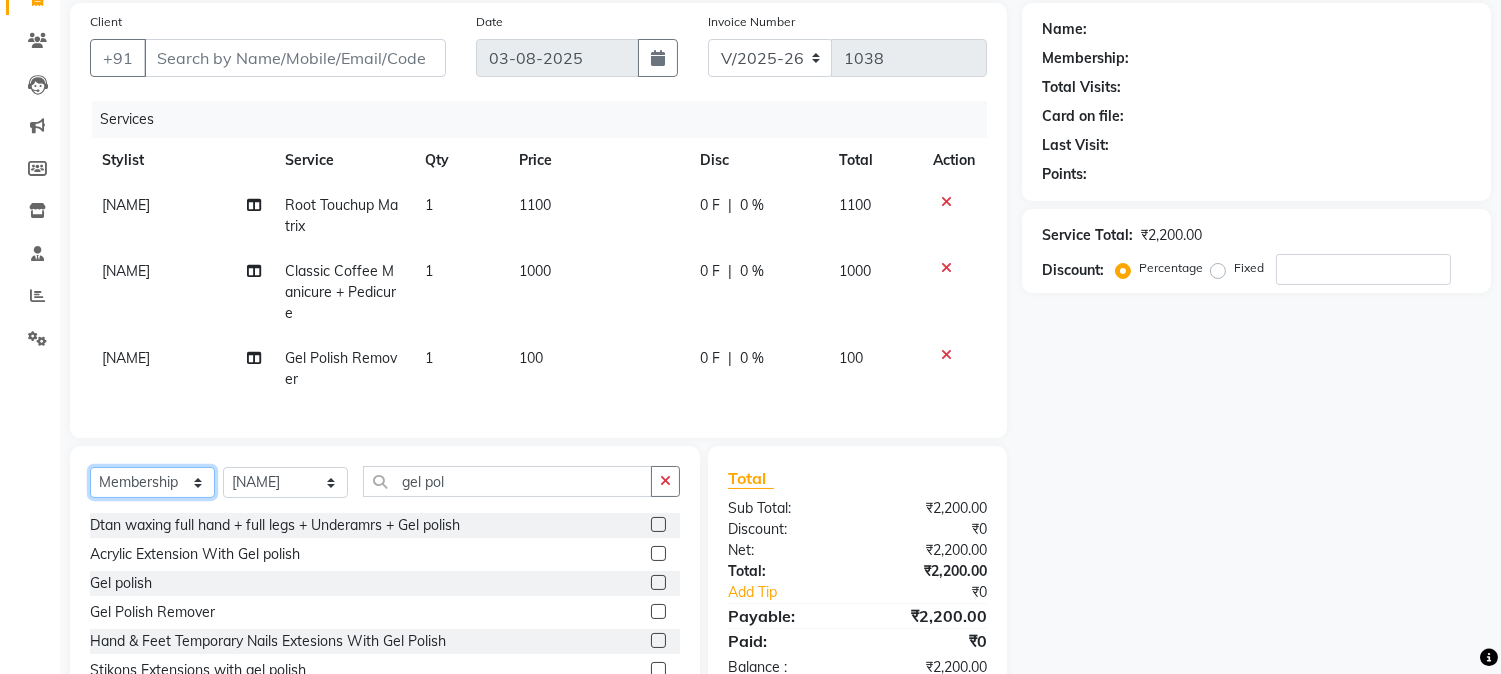 click on "Select  Service  Product  Membership  Package Voucher Prepaid Gift Card" 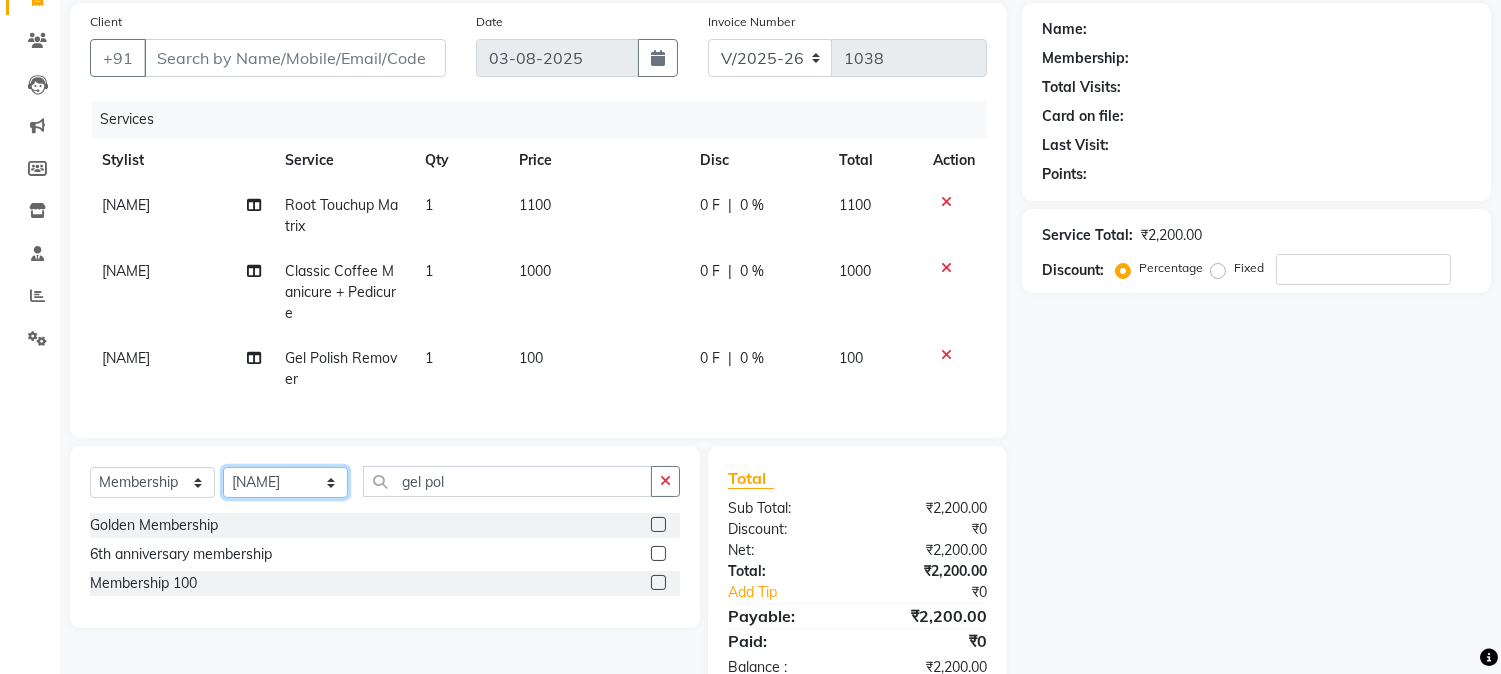 click on "Select Stylist [NAME] [NAME] Manager [NAME] [NAME]  [NAME] [NAME]    [NAME]  [NAME] [NAME] [NAME] [NAME]" 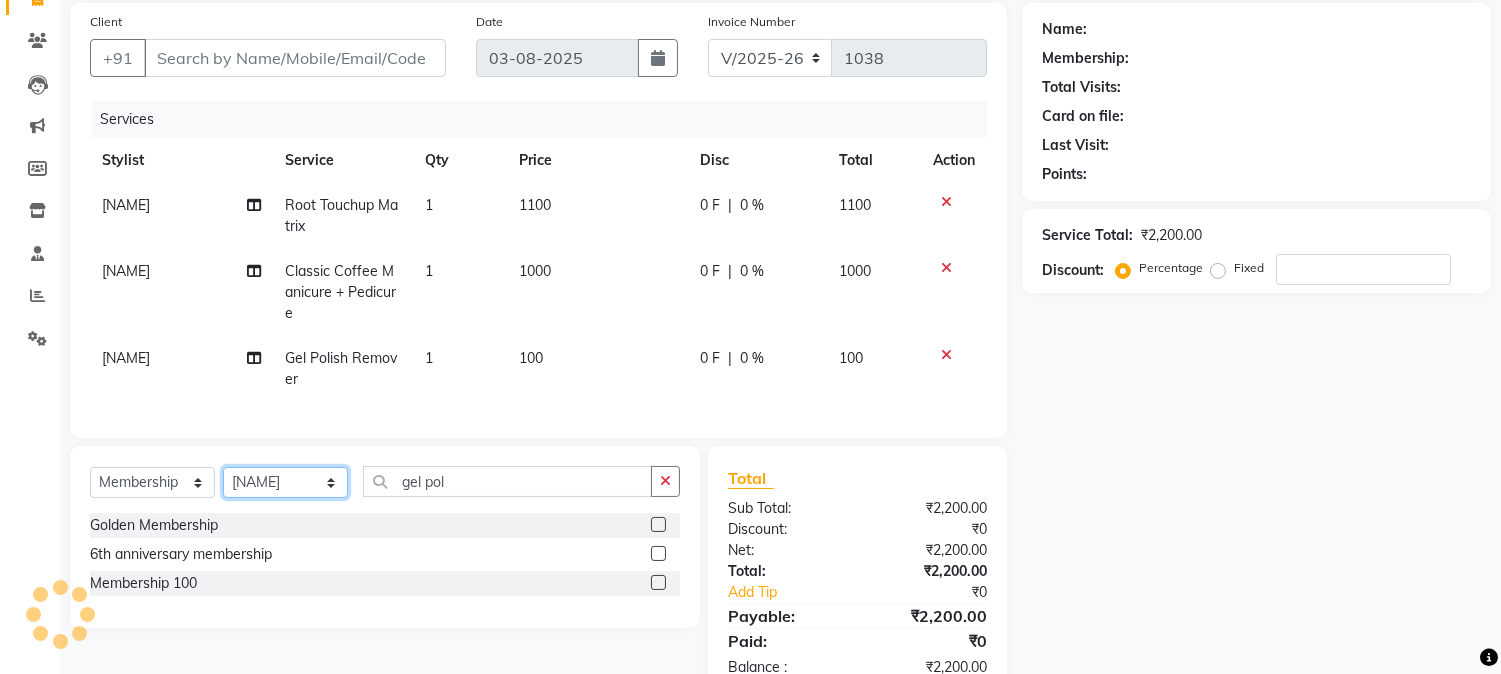 select on "68996" 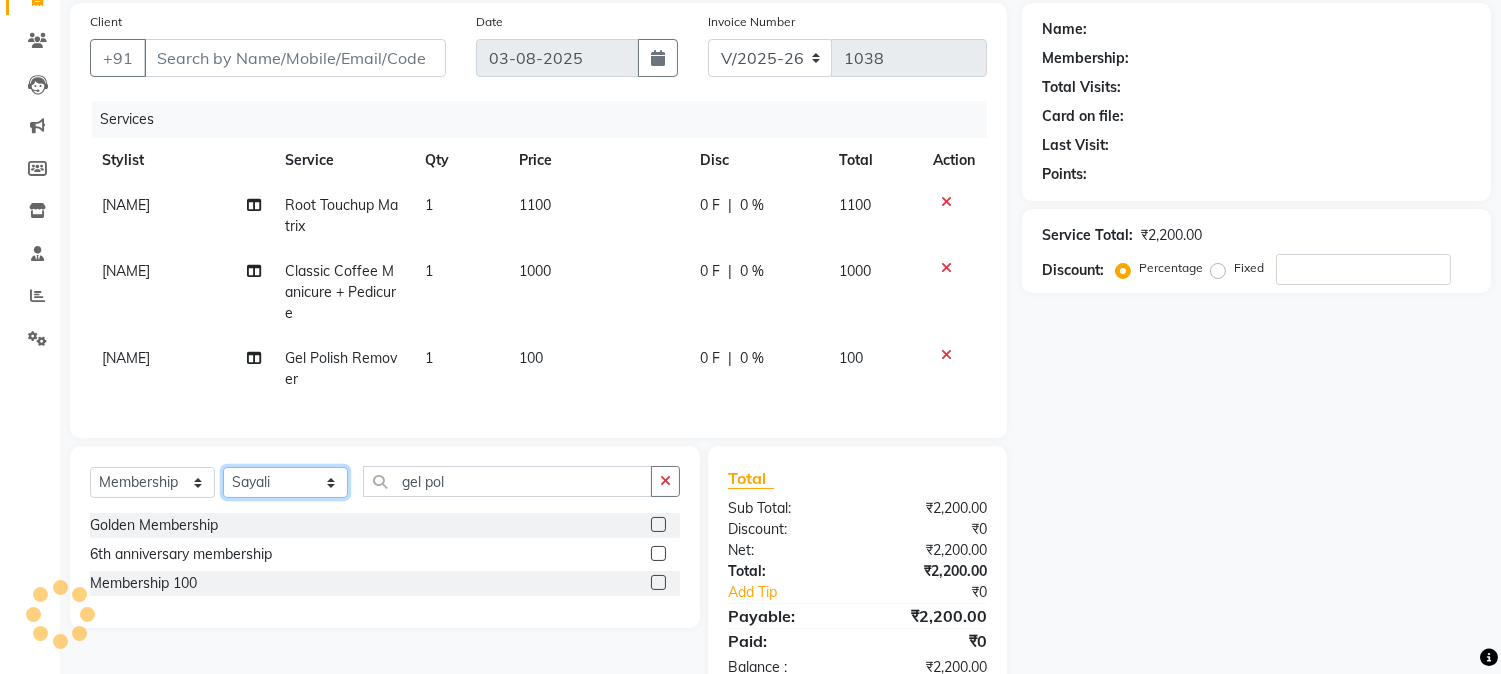click on "Select Stylist [NAME] [NAME] Manager [NAME] [NAME]  [NAME] [NAME]    [NAME]  [NAME] [NAME] [NAME] [NAME]" 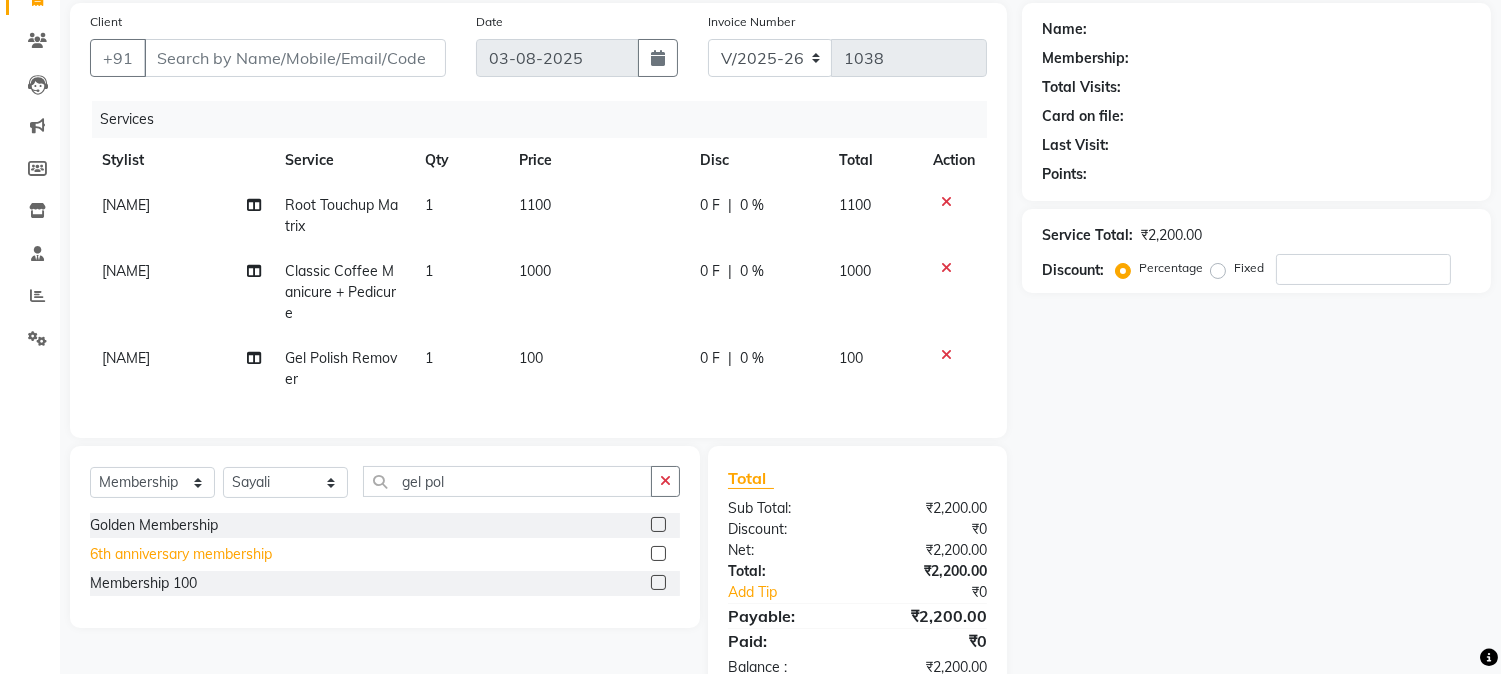 click on "6th anniversary membership" 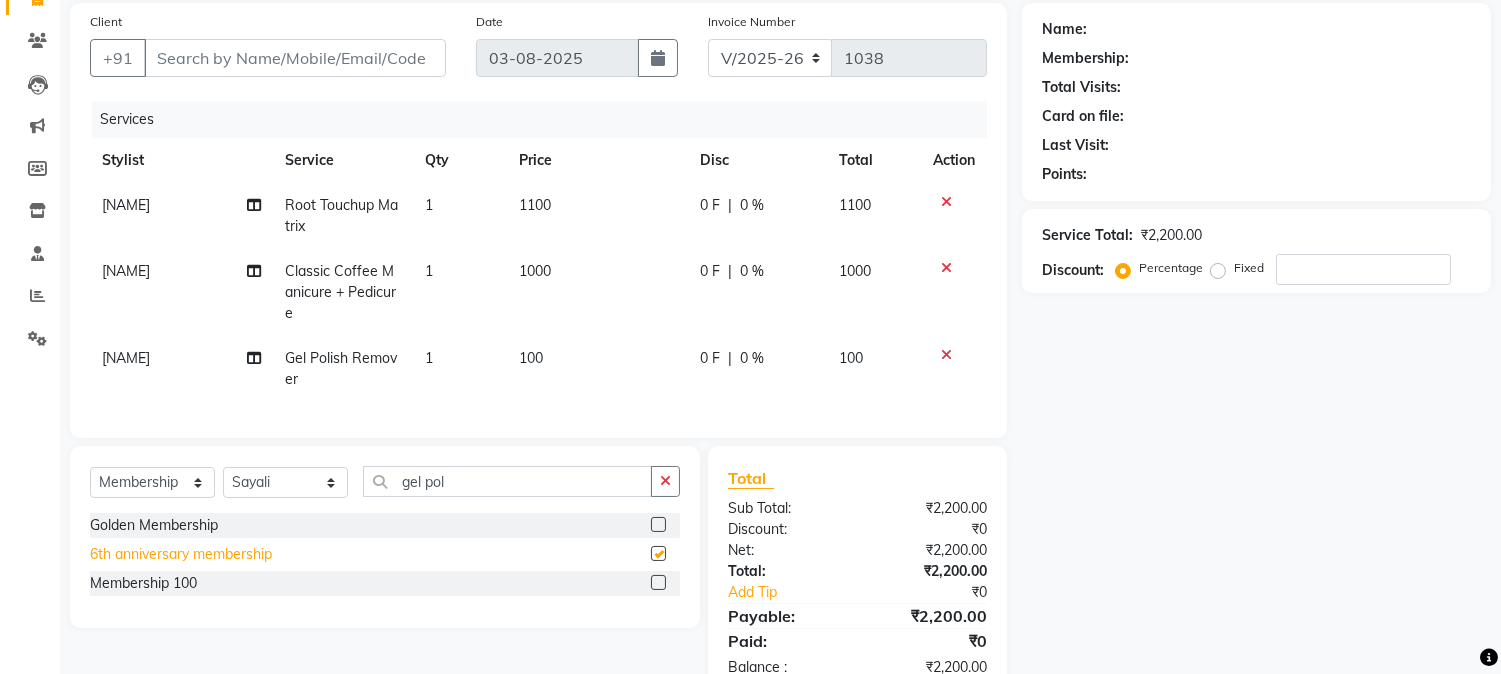 select on "select" 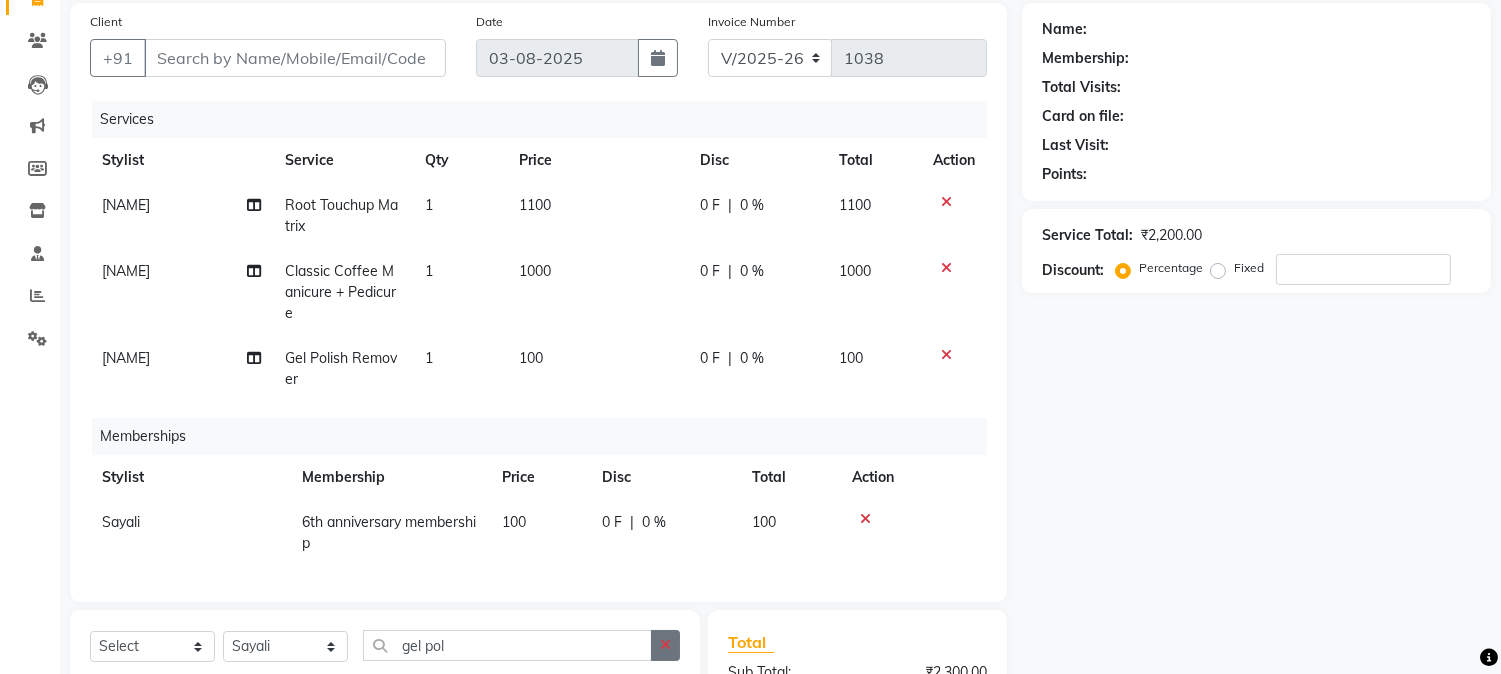 click 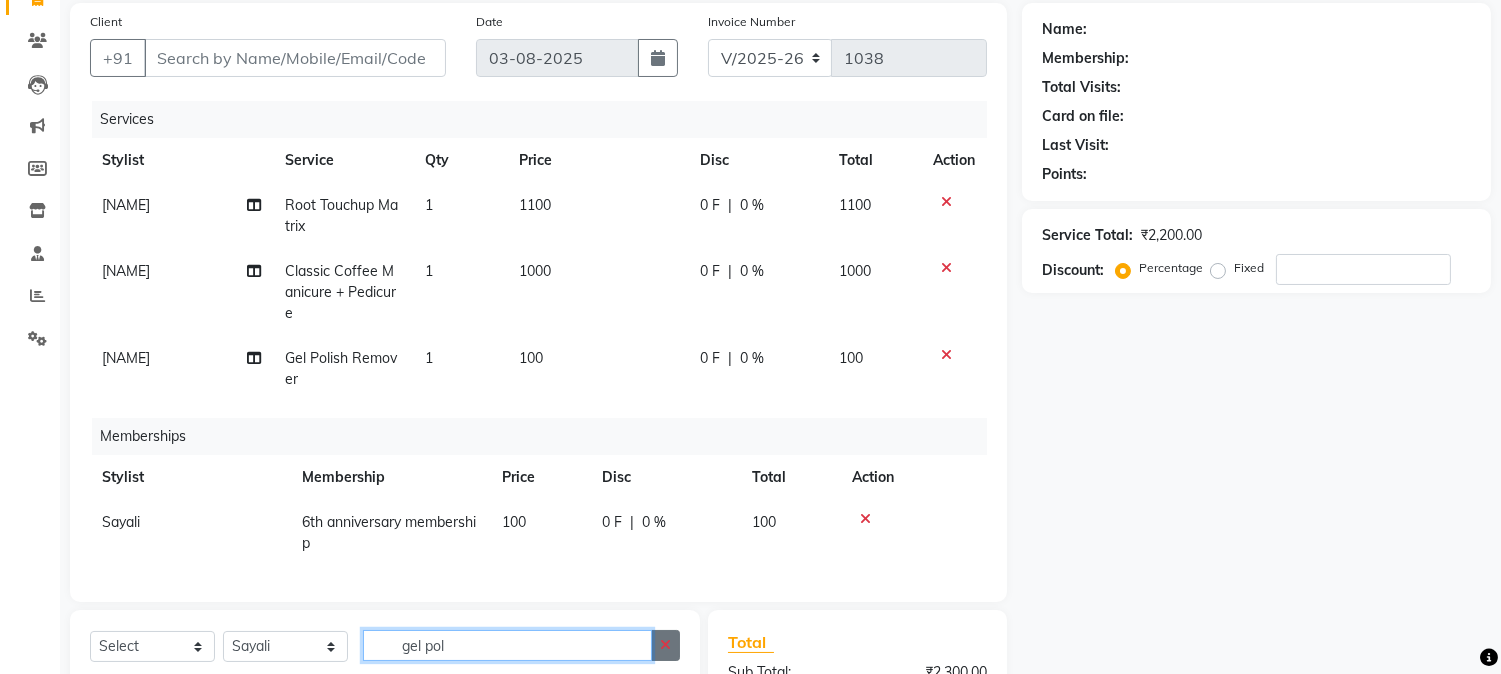 type 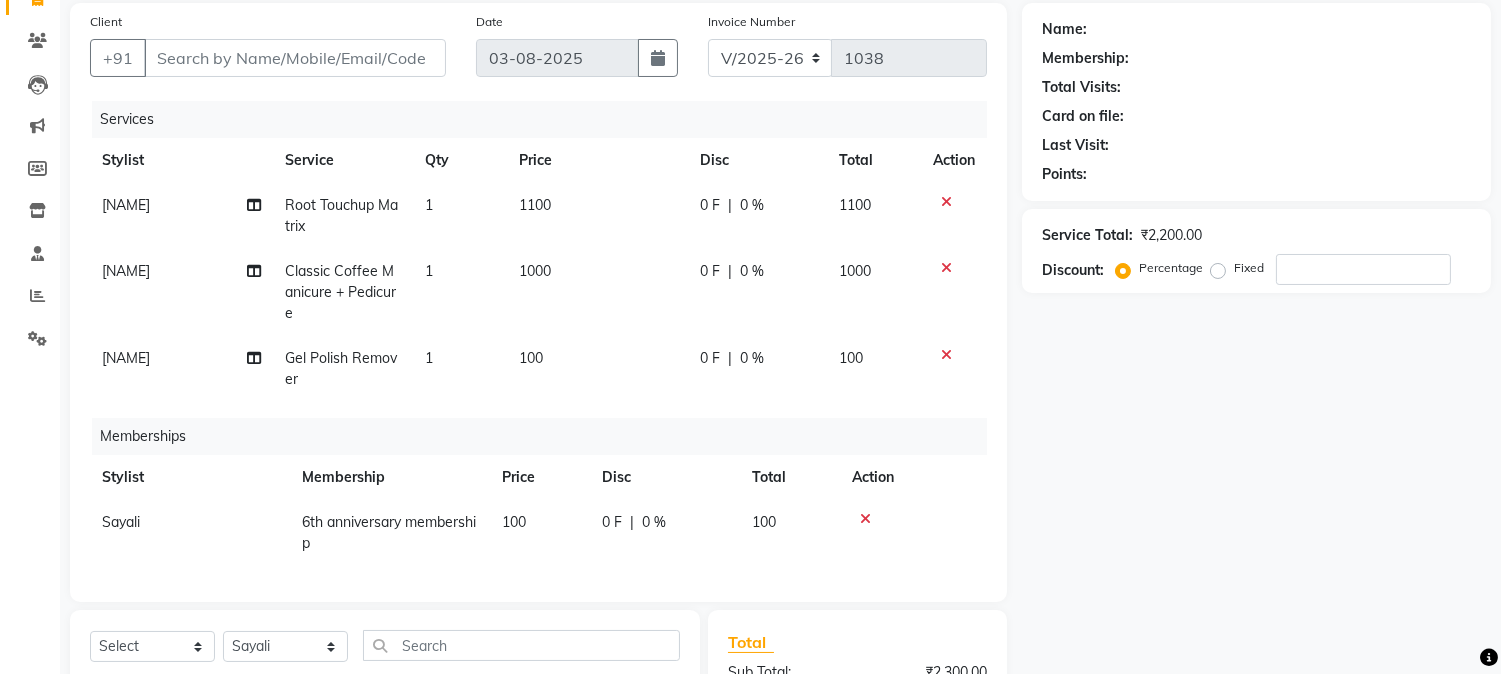 click on "Name: Membership: Total Visits: Card on file: Last Visit:  Points:  Service Total:  ₹2,200.00  Discount:  Percentage   Fixed" 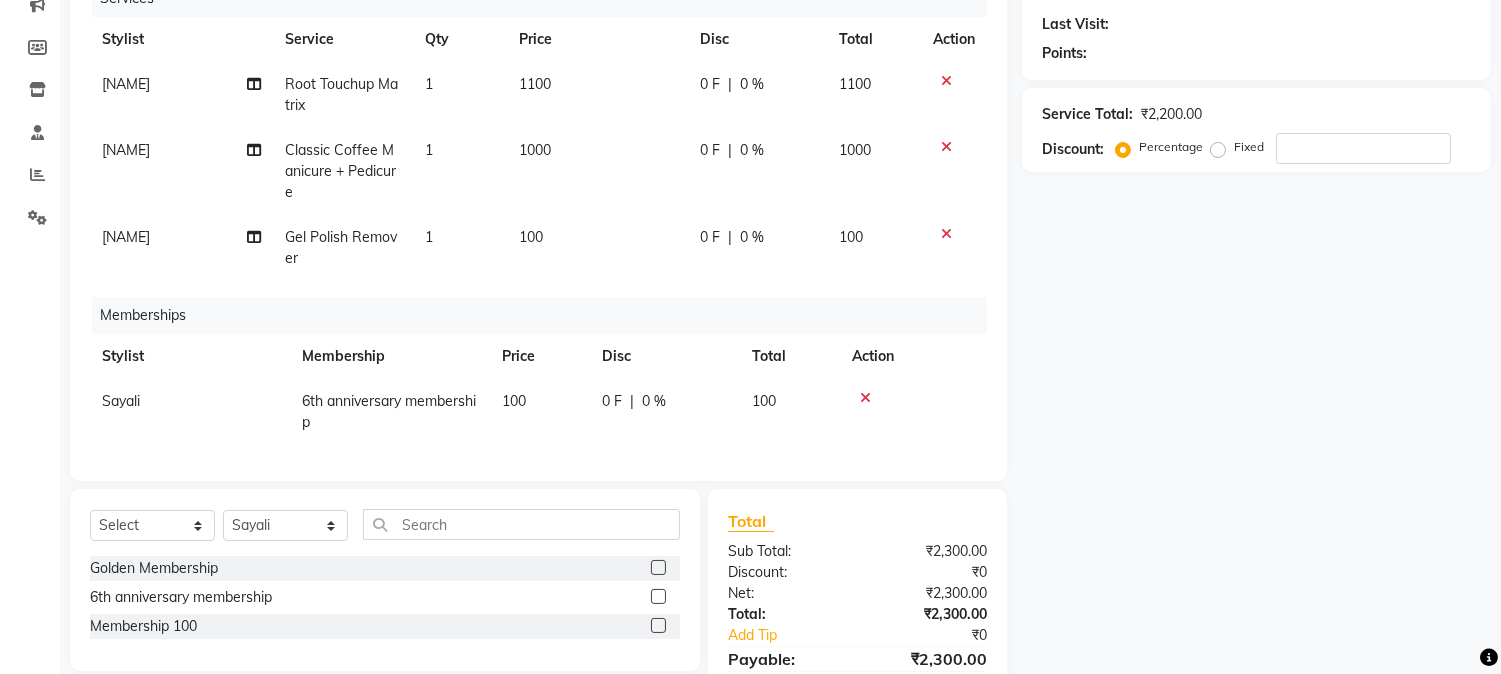 scroll, scrollTop: 360, scrollLeft: 0, axis: vertical 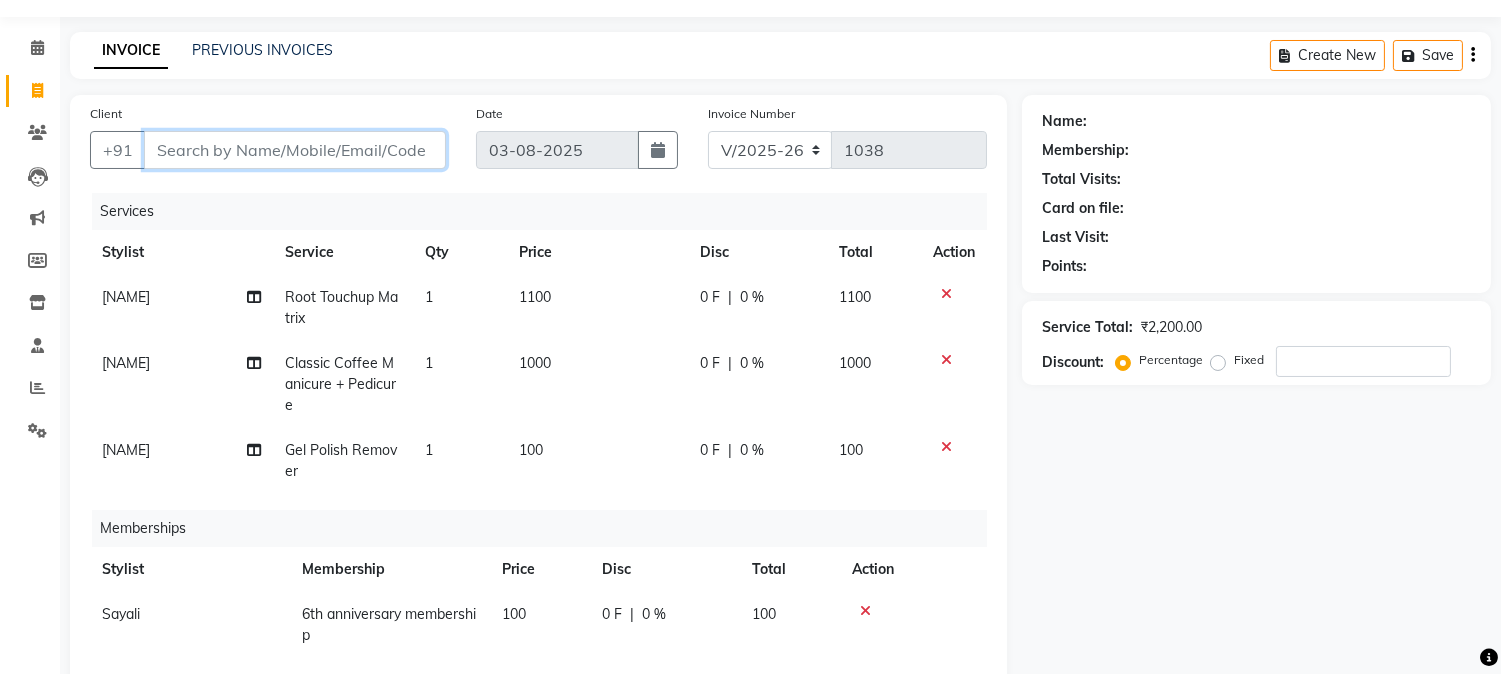 click on "Client" at bounding box center [295, 150] 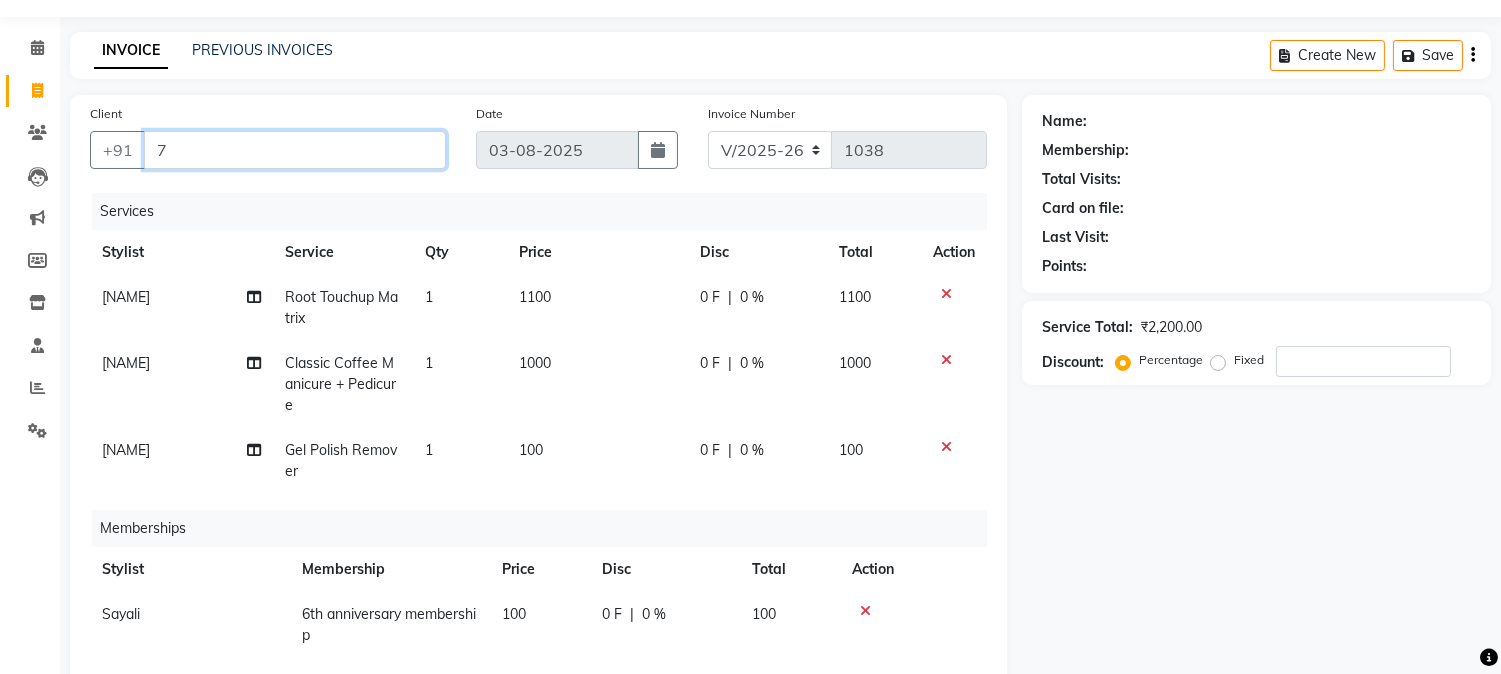 type on "0" 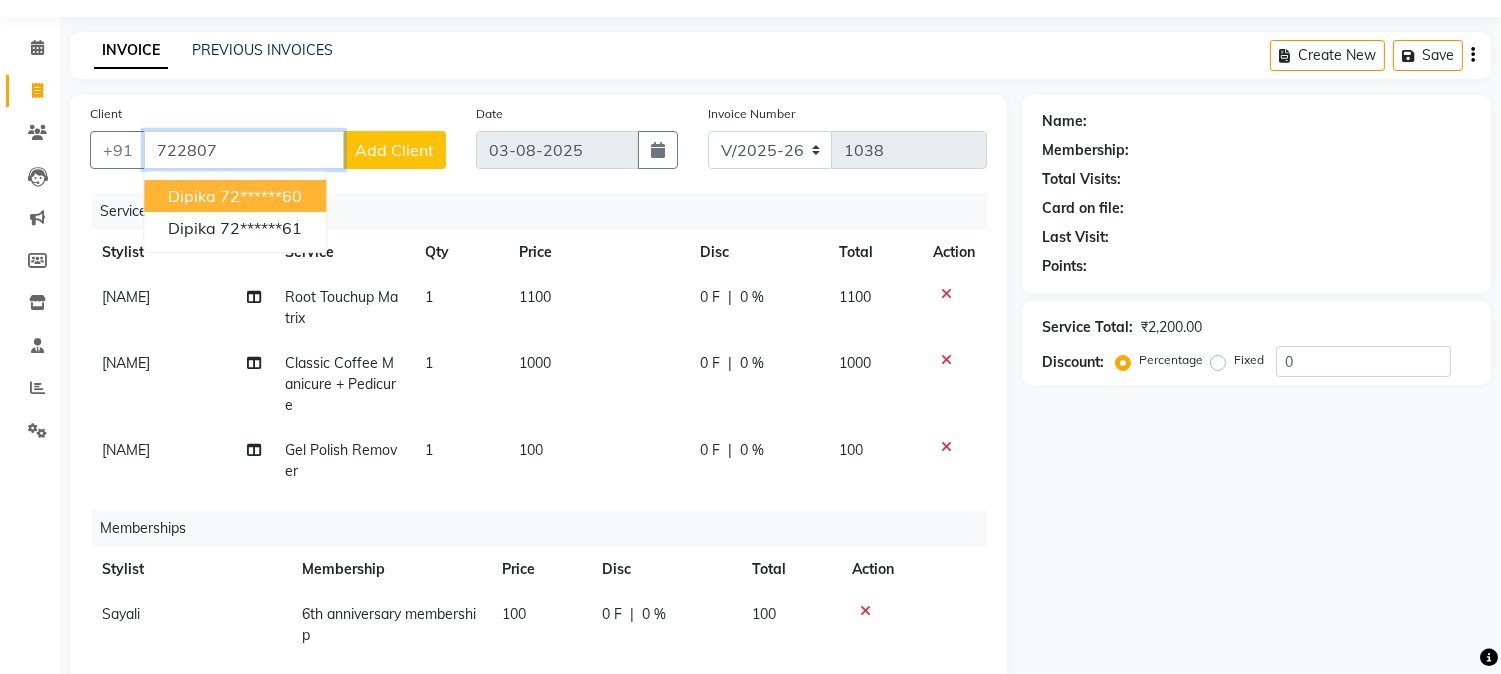 click on "722807" at bounding box center [244, 150] 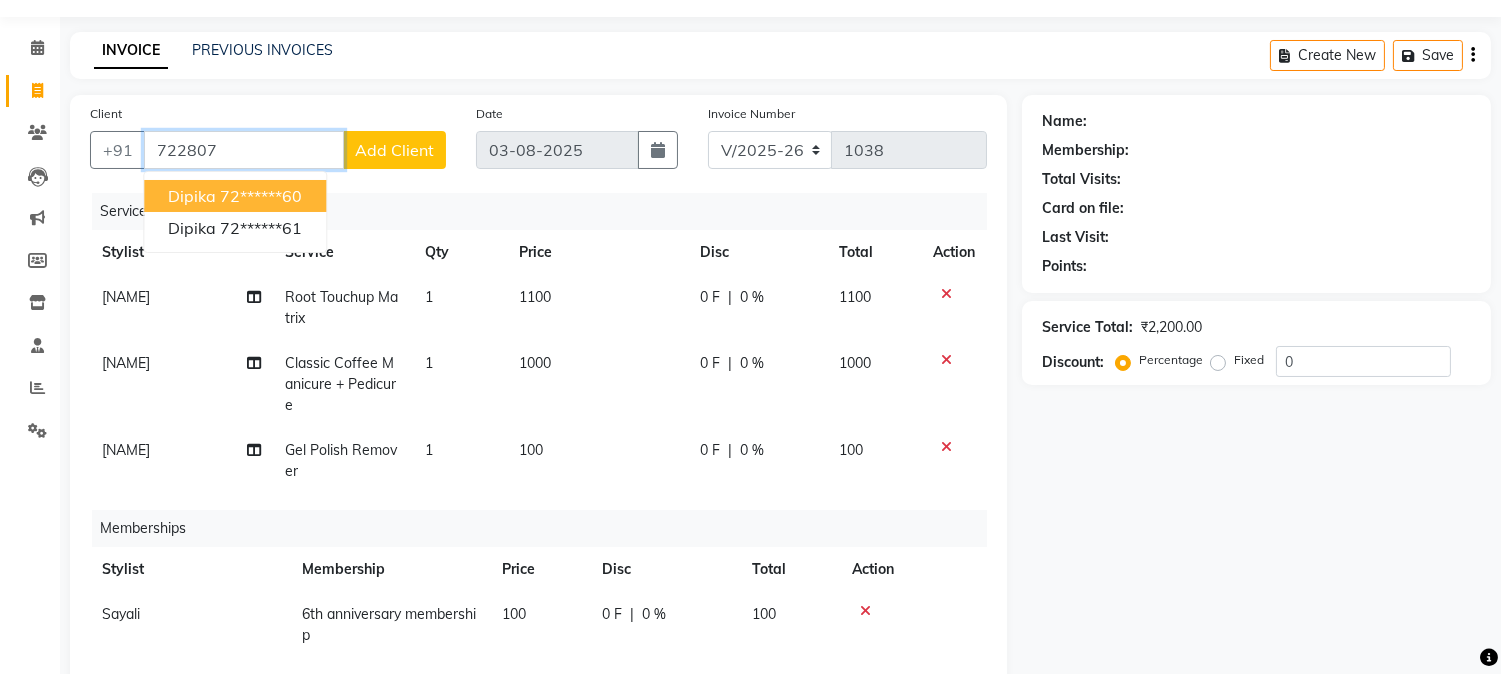 click on "72******60" at bounding box center (261, 196) 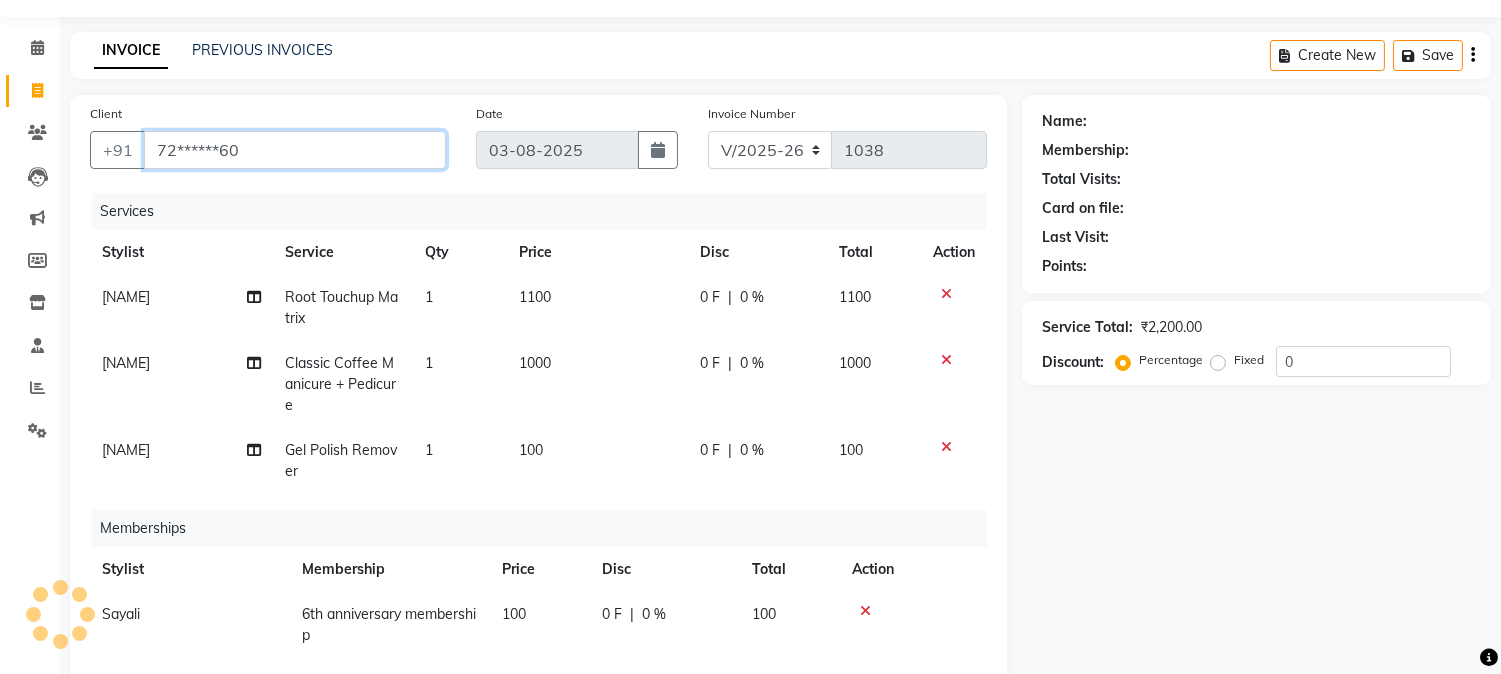 type on "72******60" 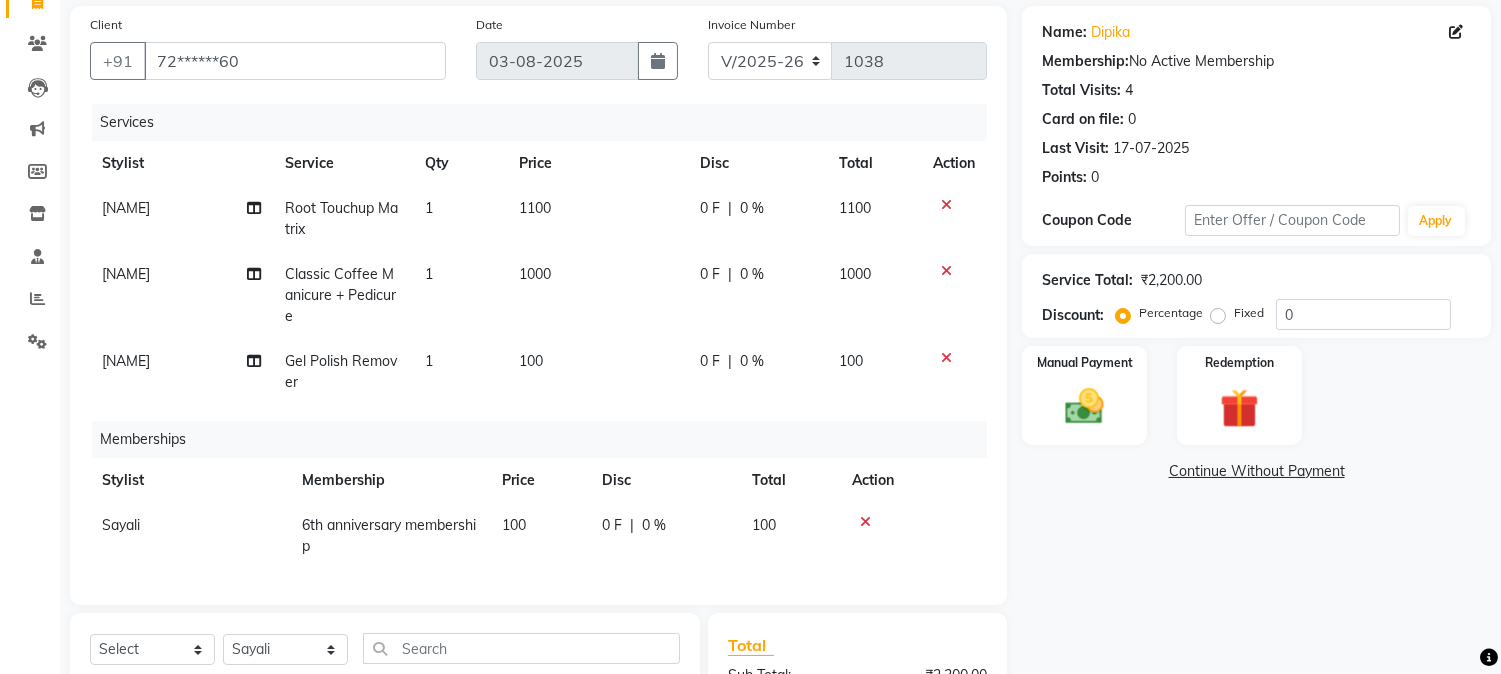 scroll, scrollTop: 143, scrollLeft: 0, axis: vertical 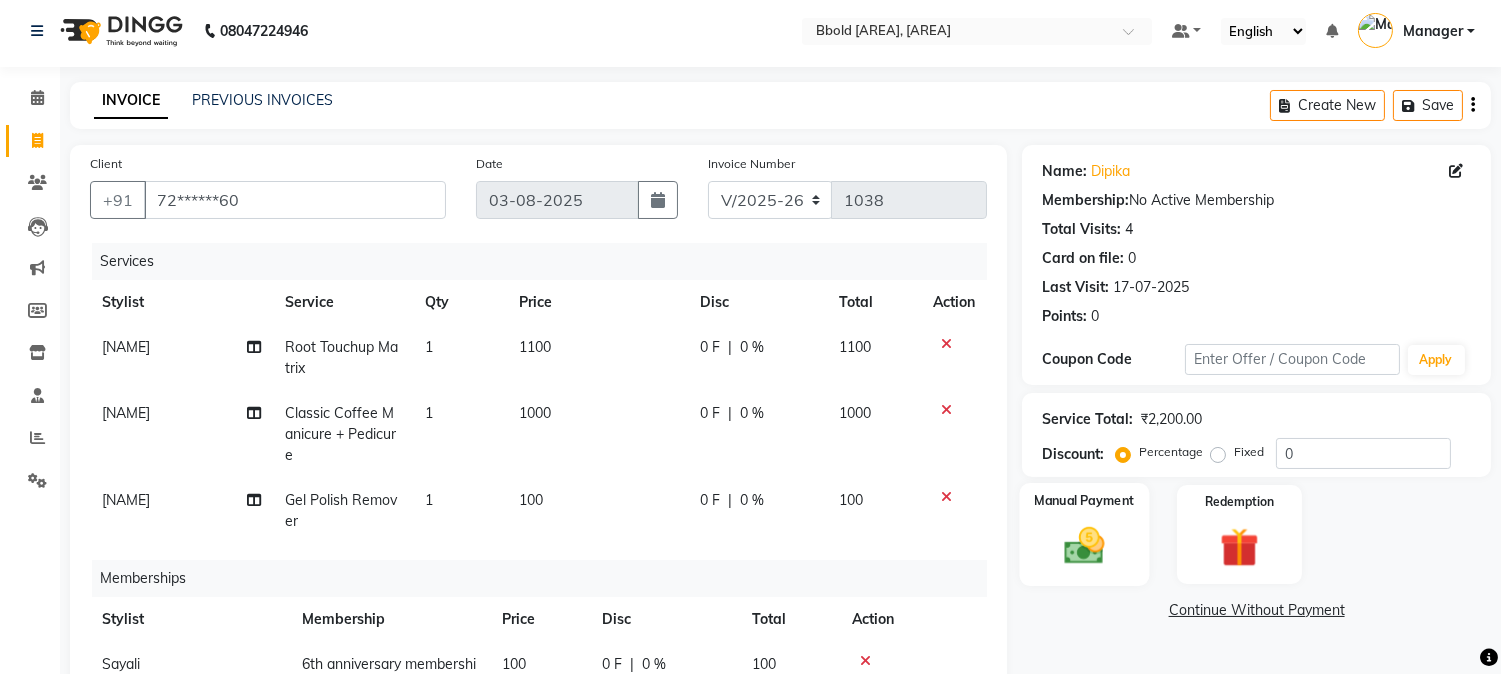 click 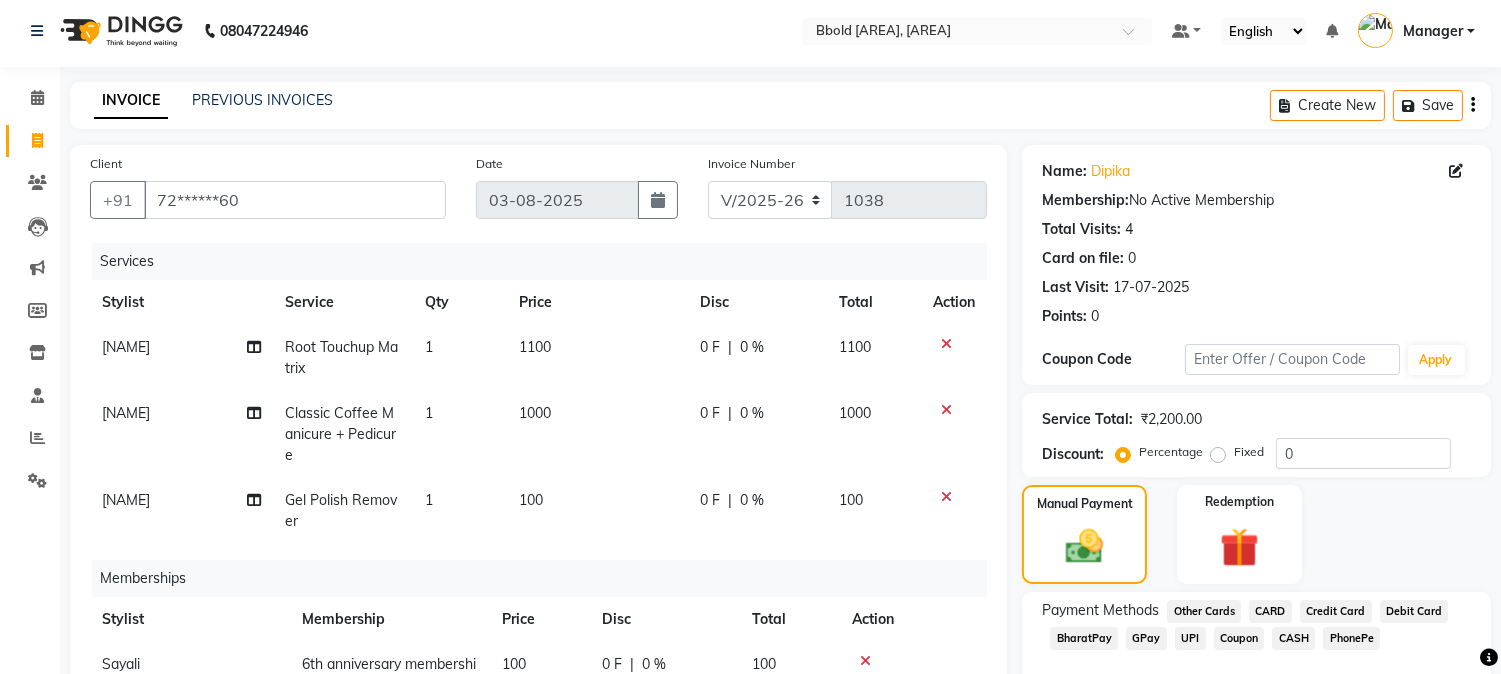 scroll, scrollTop: 360, scrollLeft: 0, axis: vertical 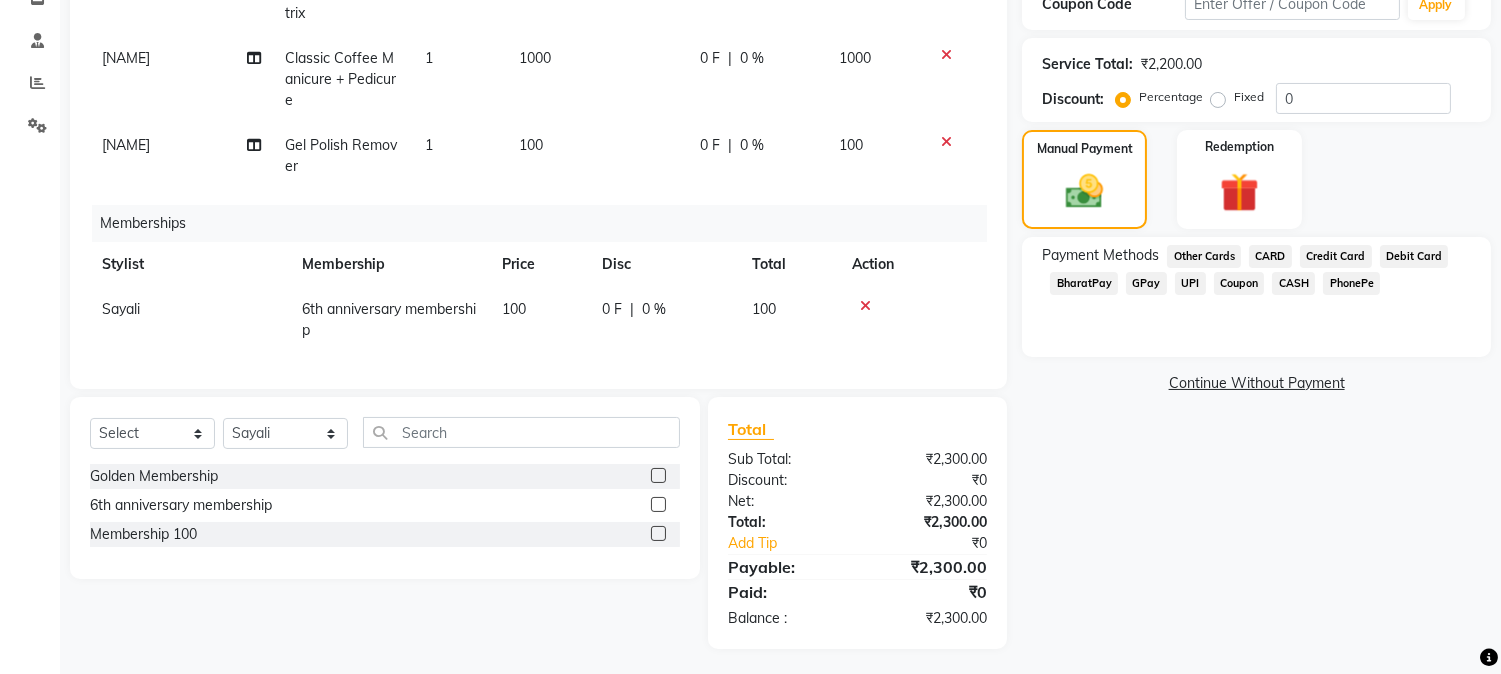 click on "GPay" 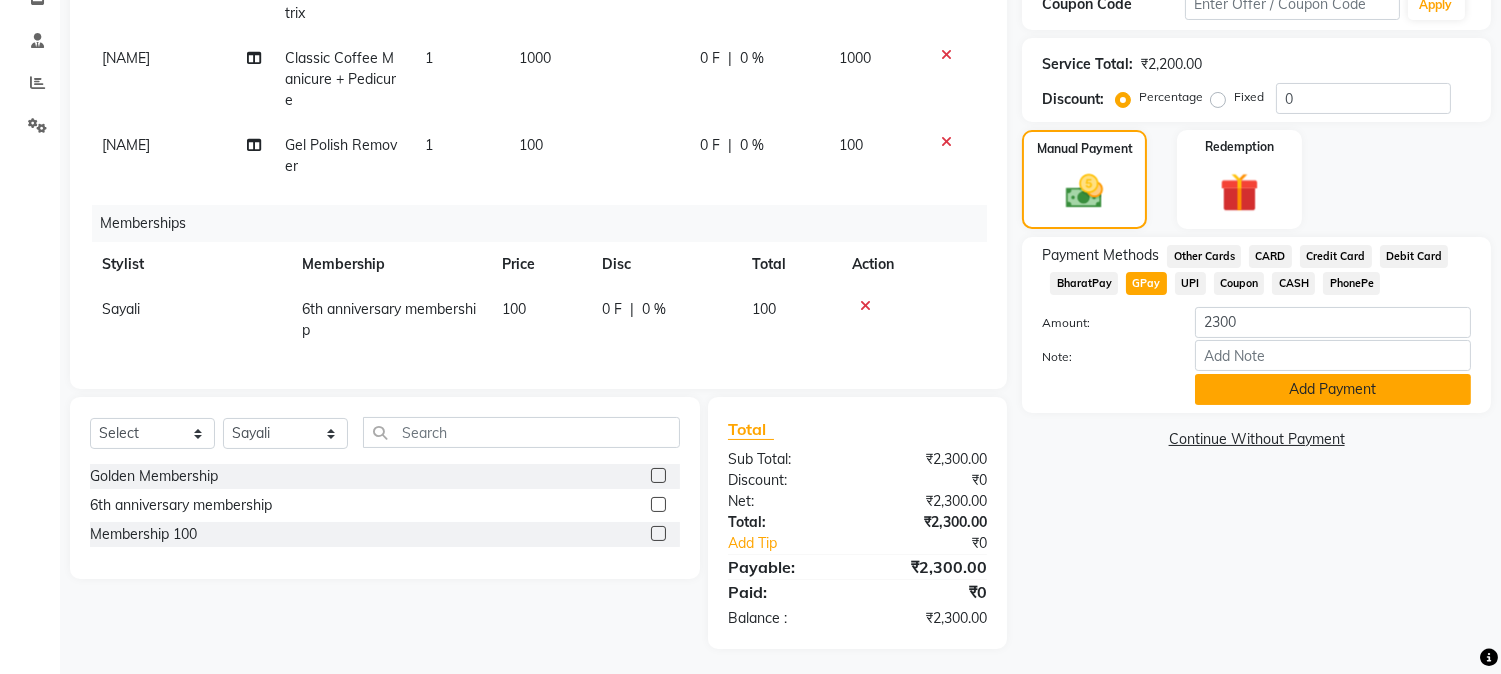 click on "Add Payment" 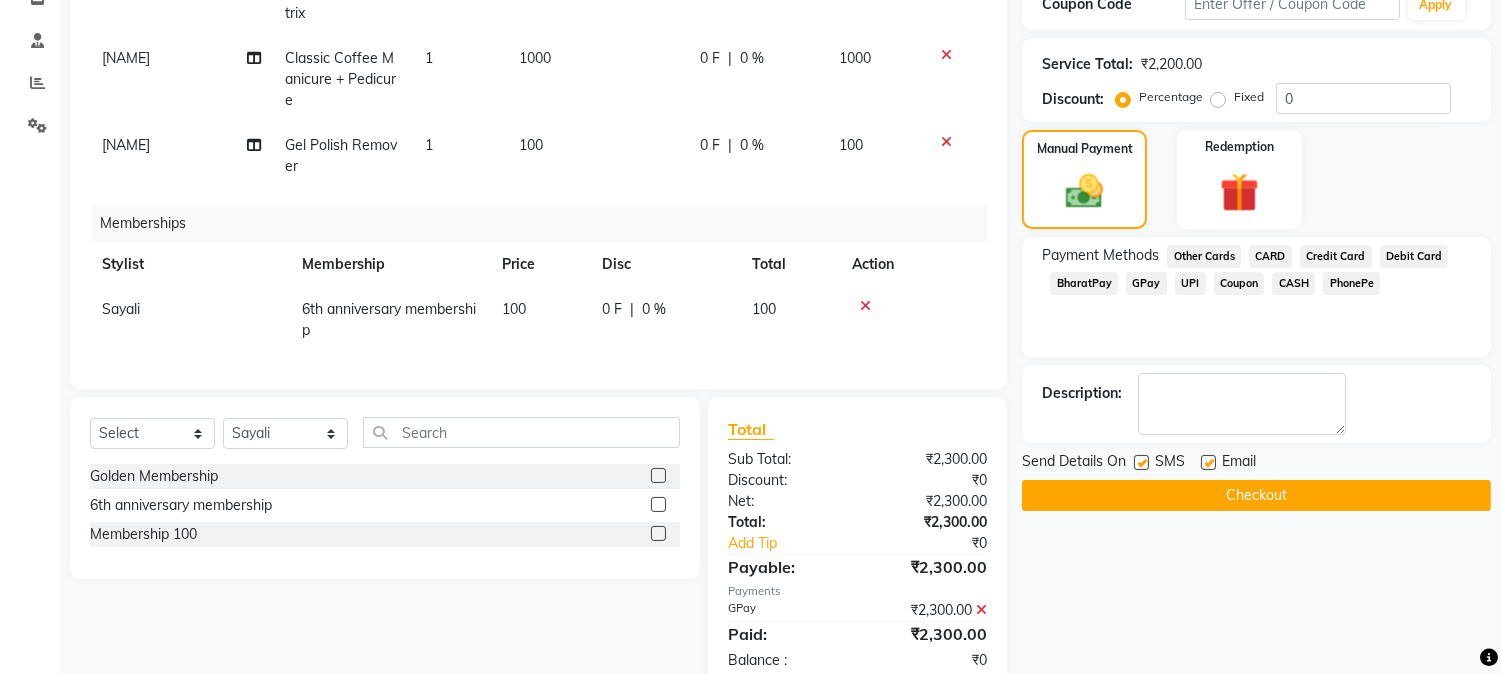 click on "Checkout" 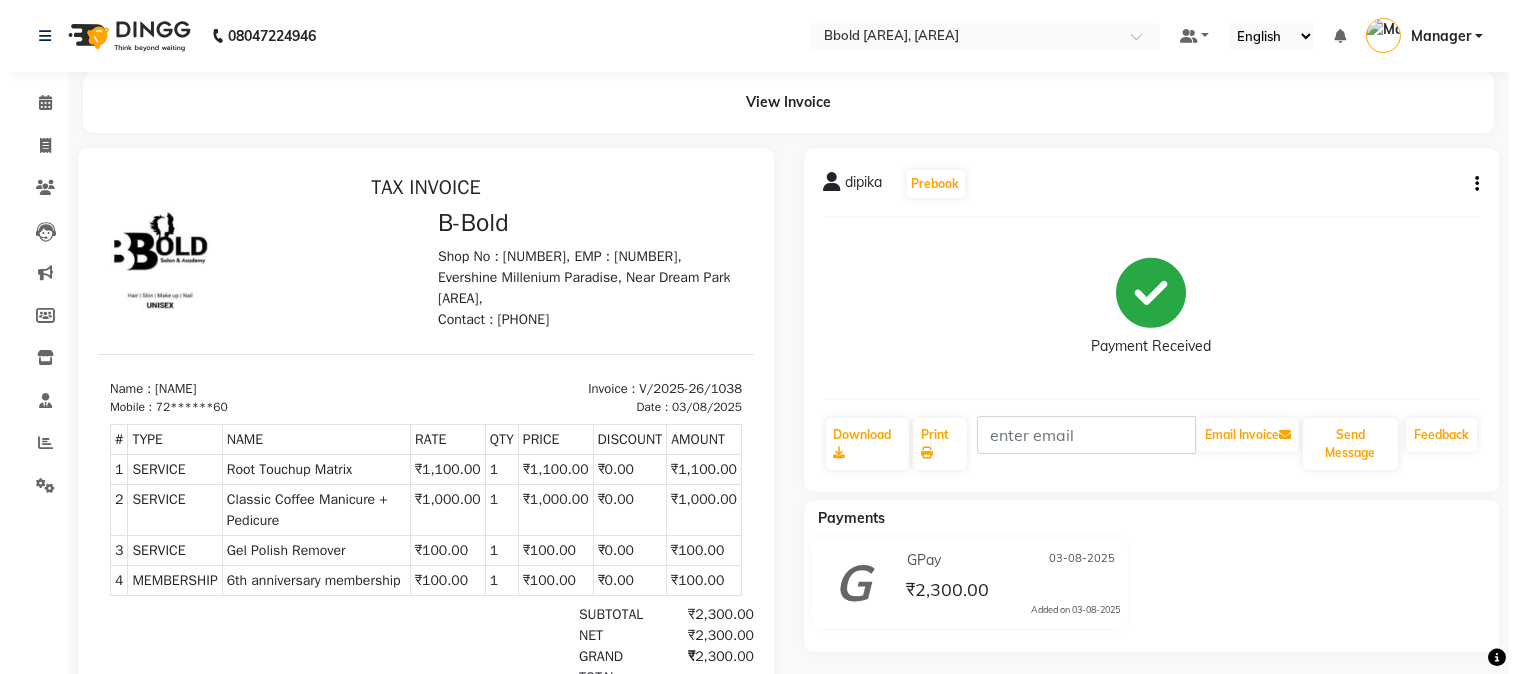 scroll, scrollTop: 0, scrollLeft: 0, axis: both 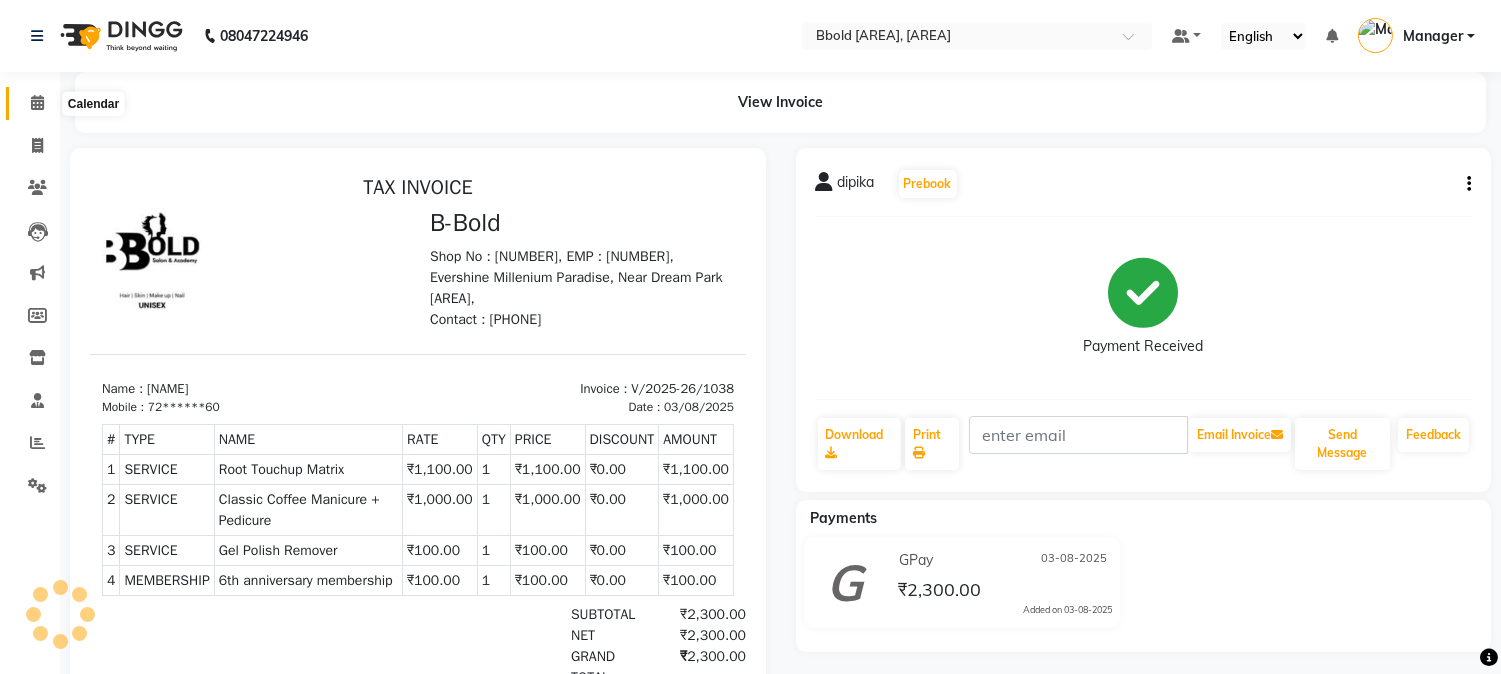 click 